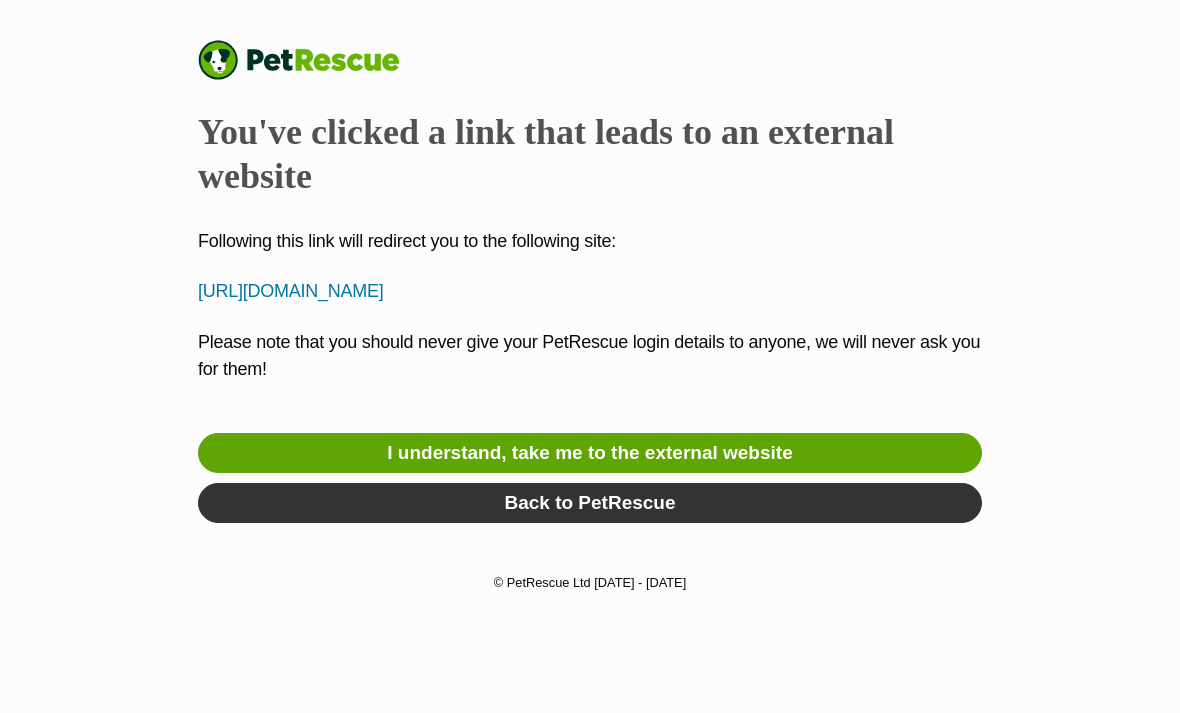 scroll, scrollTop: 0, scrollLeft: 0, axis: both 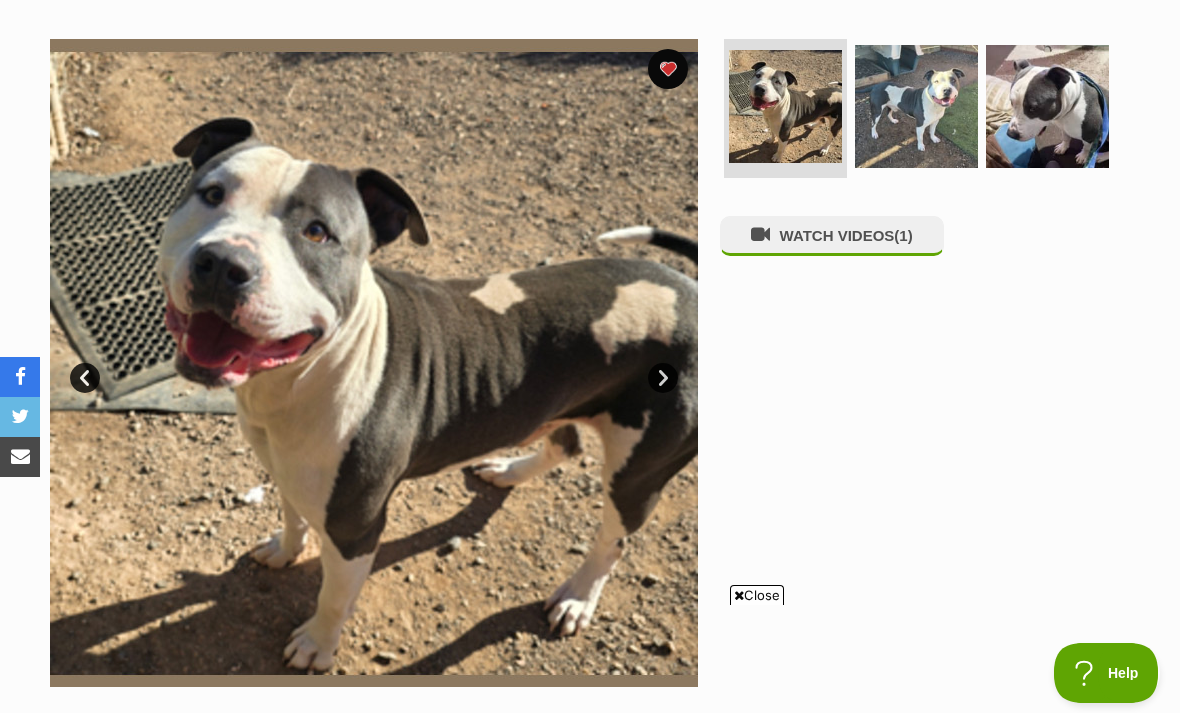 click at bounding box center [916, 106] 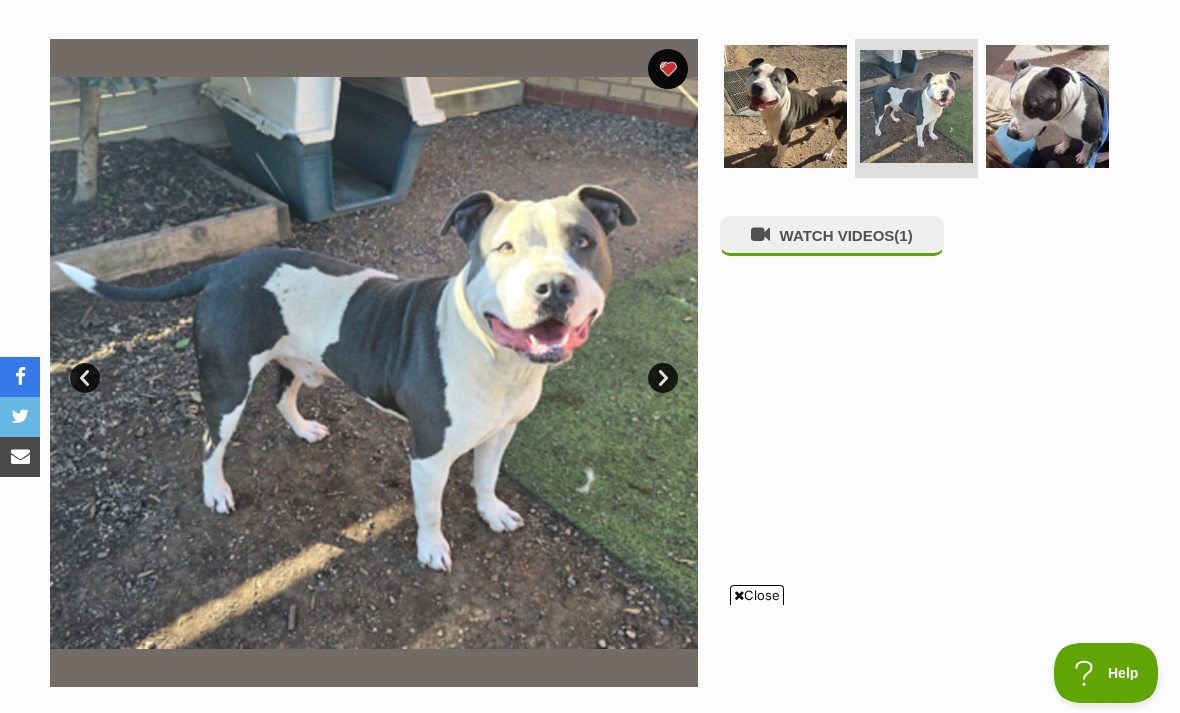 click at bounding box center (1047, 106) 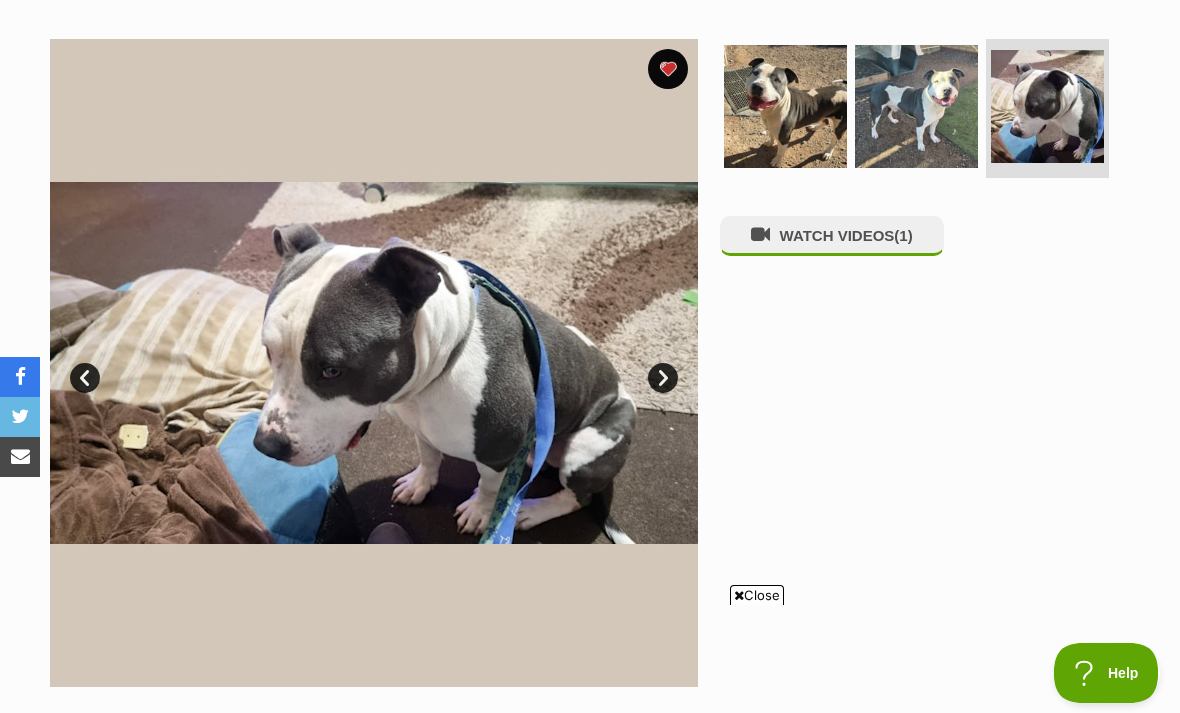 click at bounding box center (916, 106) 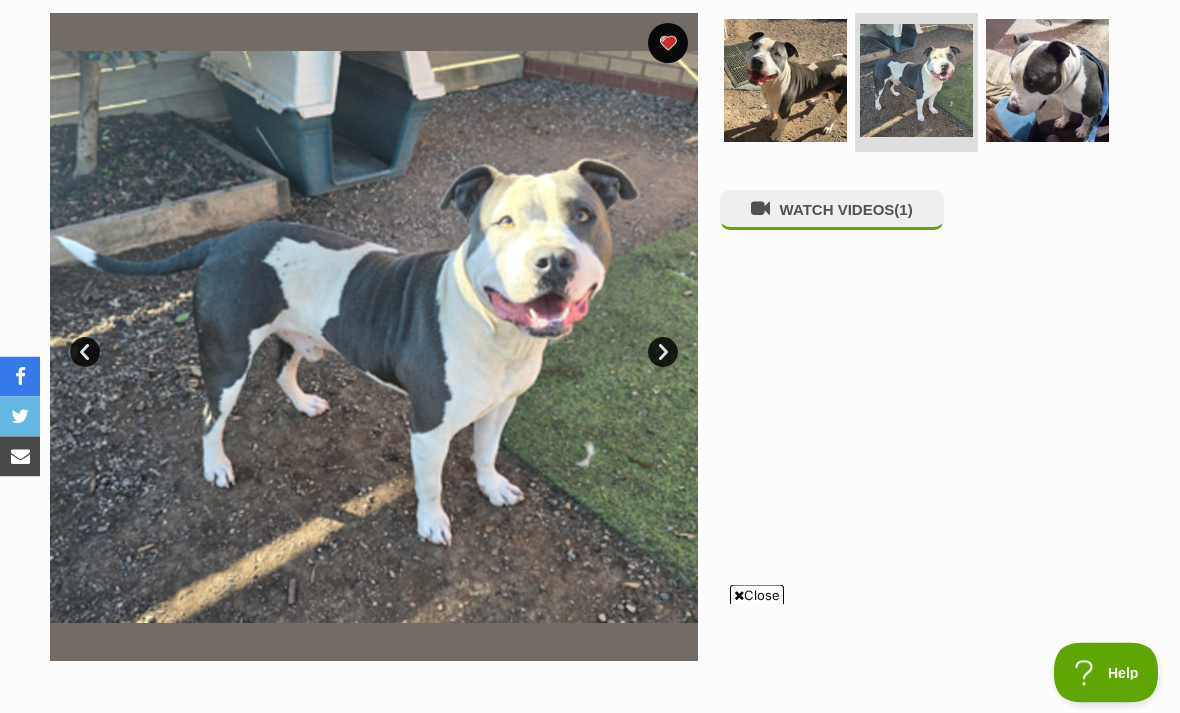 scroll, scrollTop: 403, scrollLeft: 0, axis: vertical 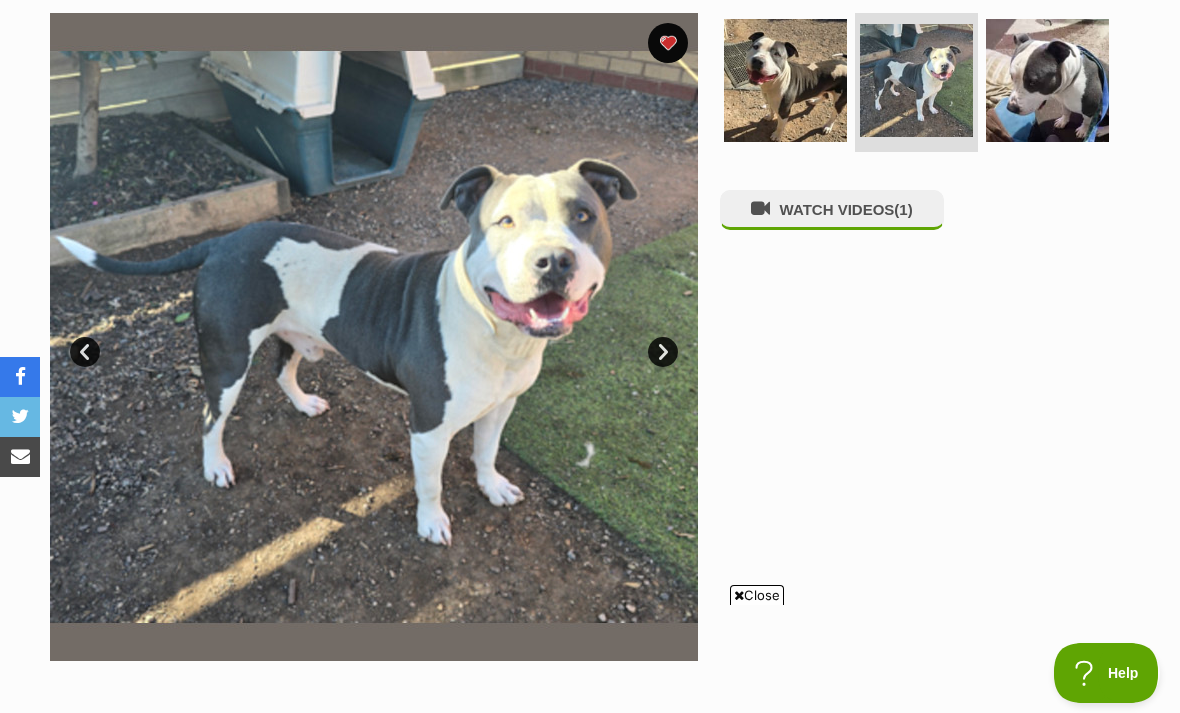 click on "(1)" at bounding box center (903, 209) 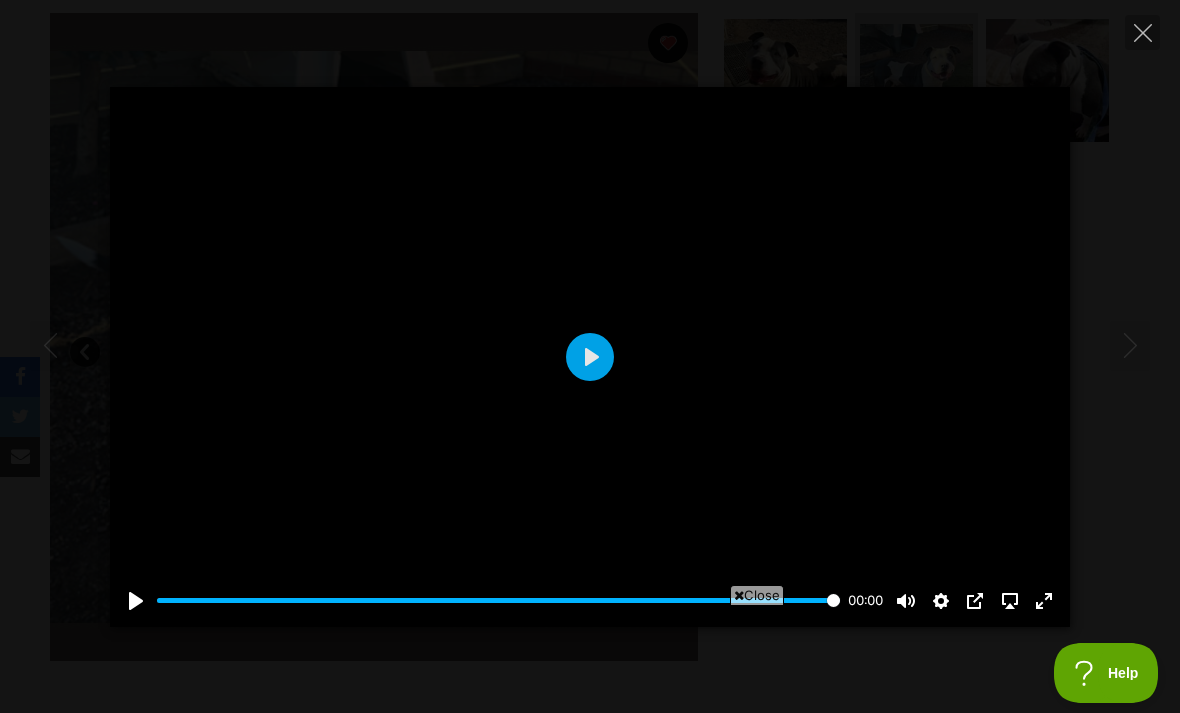 click on "Pause Play" at bounding box center (136, 601) 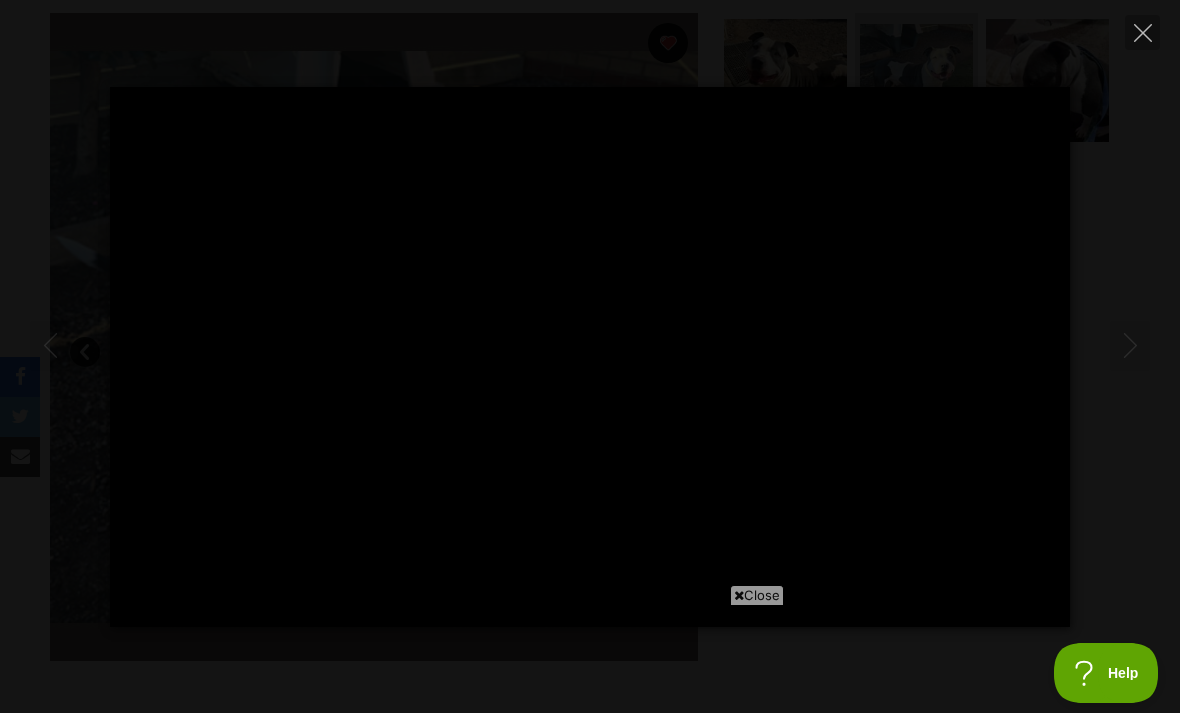 type on "100" 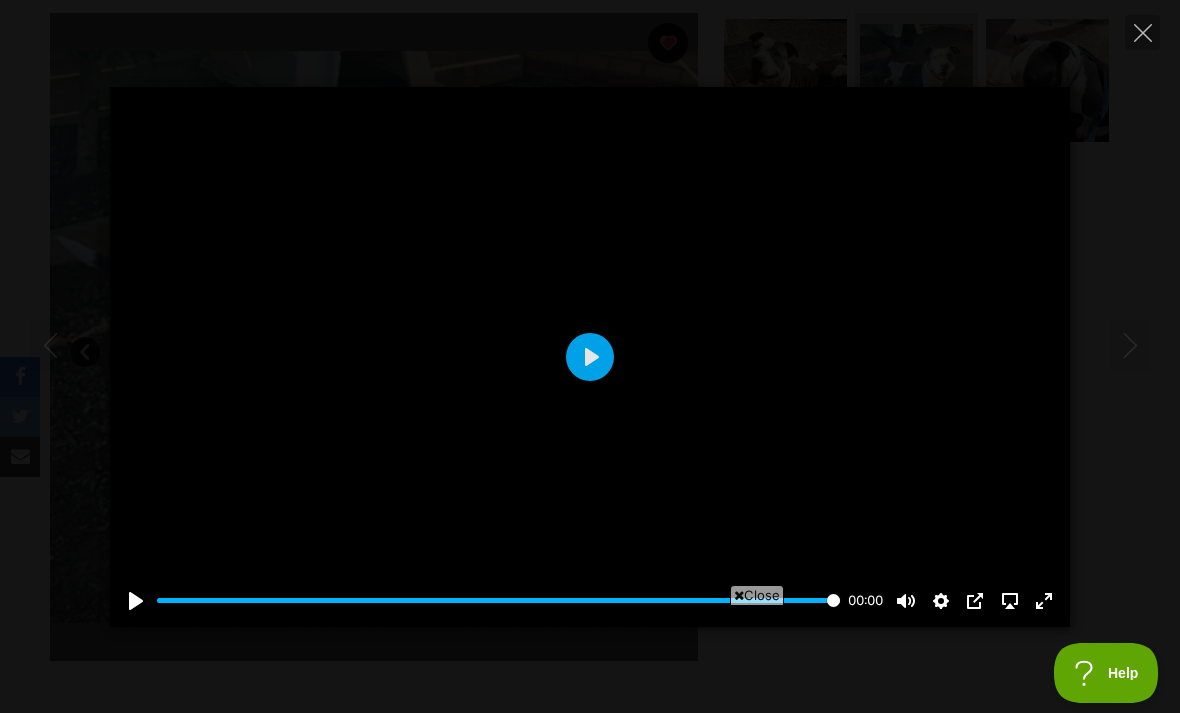 click 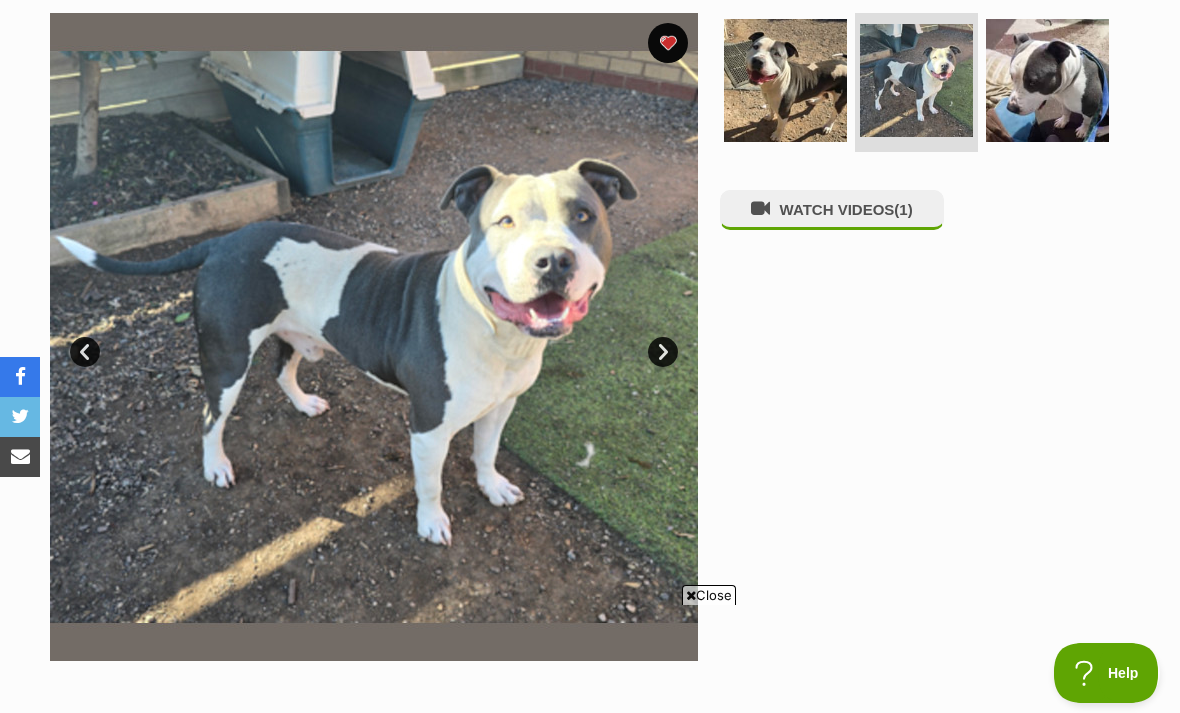 click at bounding box center (785, 80) 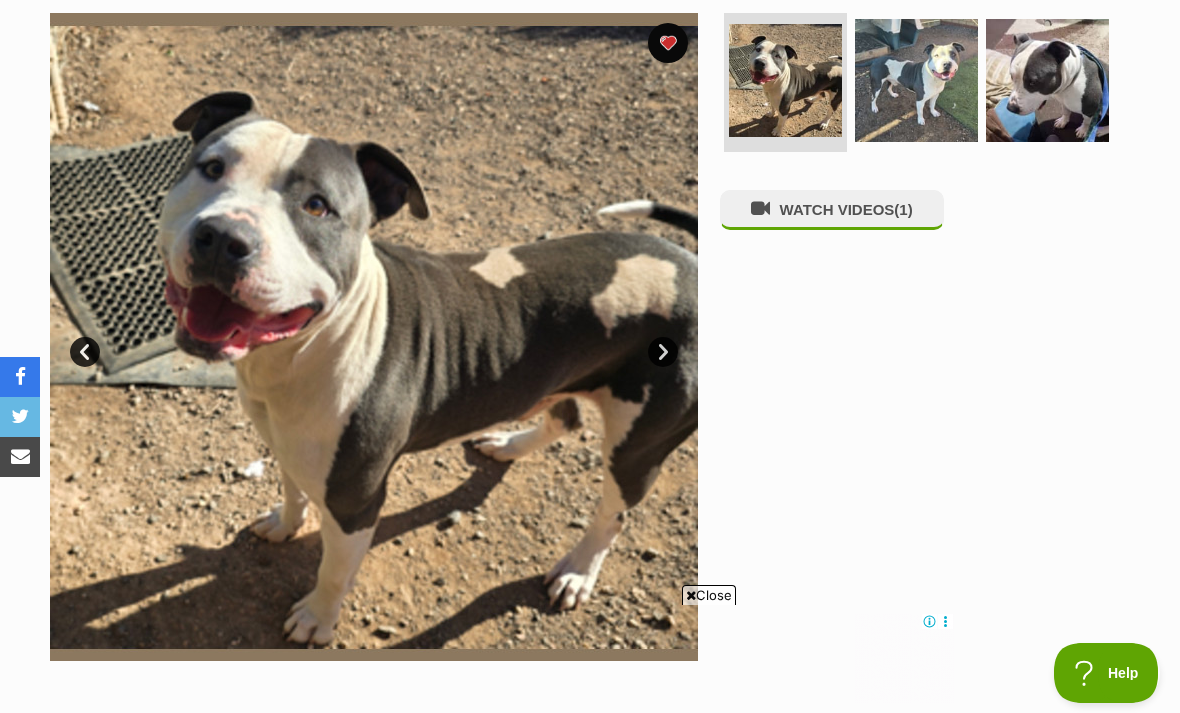 scroll, scrollTop: 0, scrollLeft: 0, axis: both 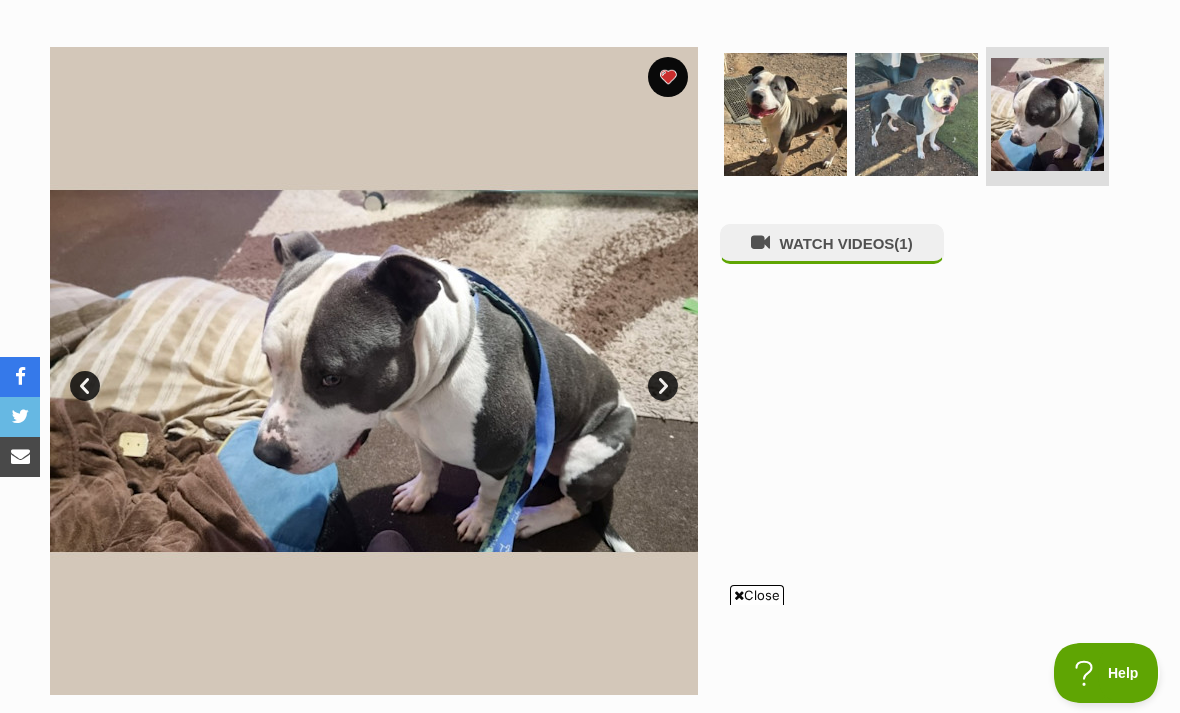 click at bounding box center (916, 114) 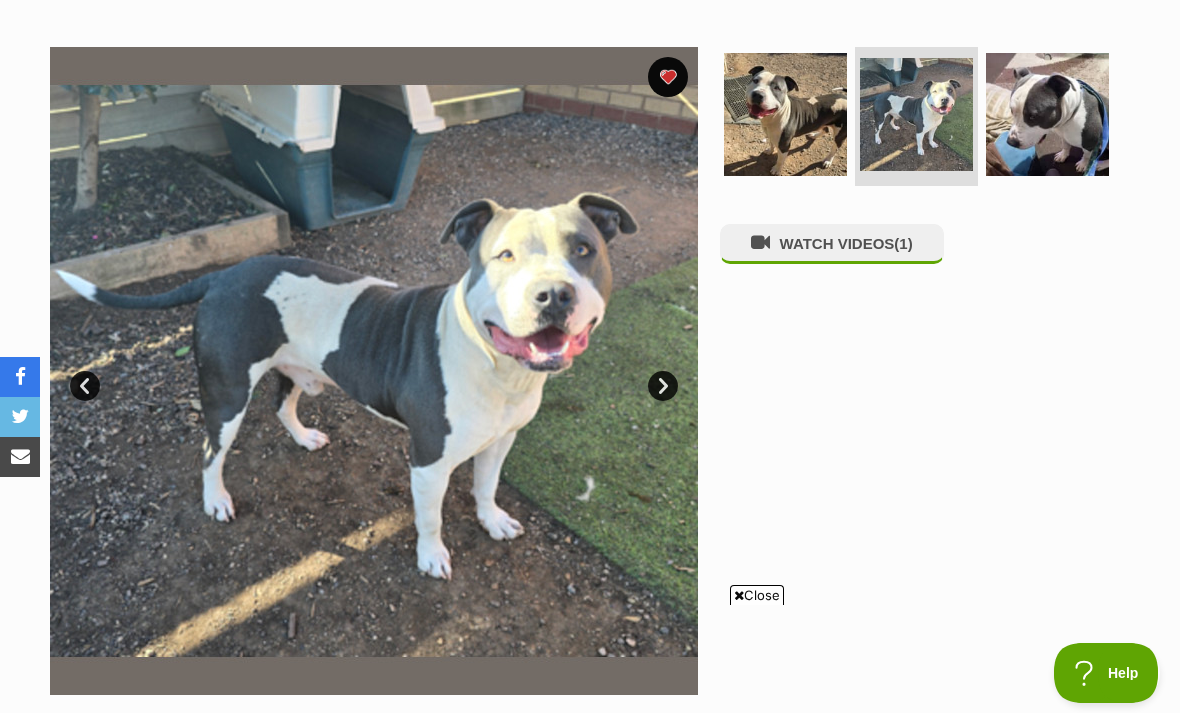click at bounding box center (785, 114) 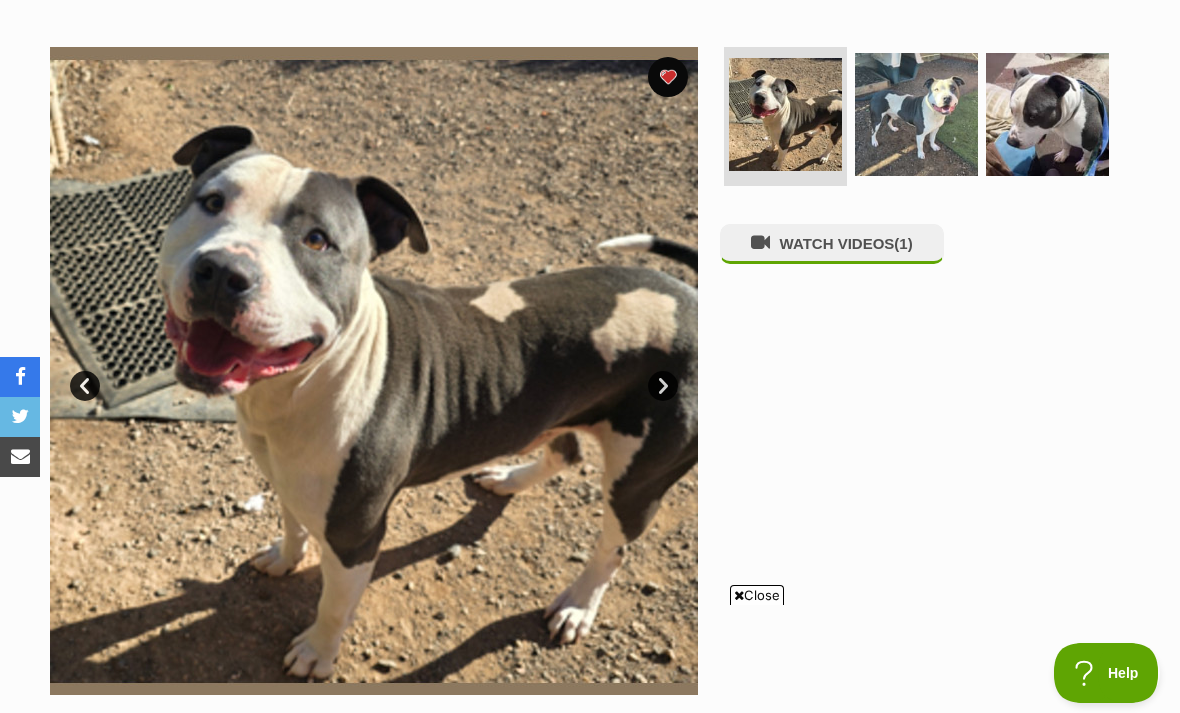 click at bounding box center [739, 595] 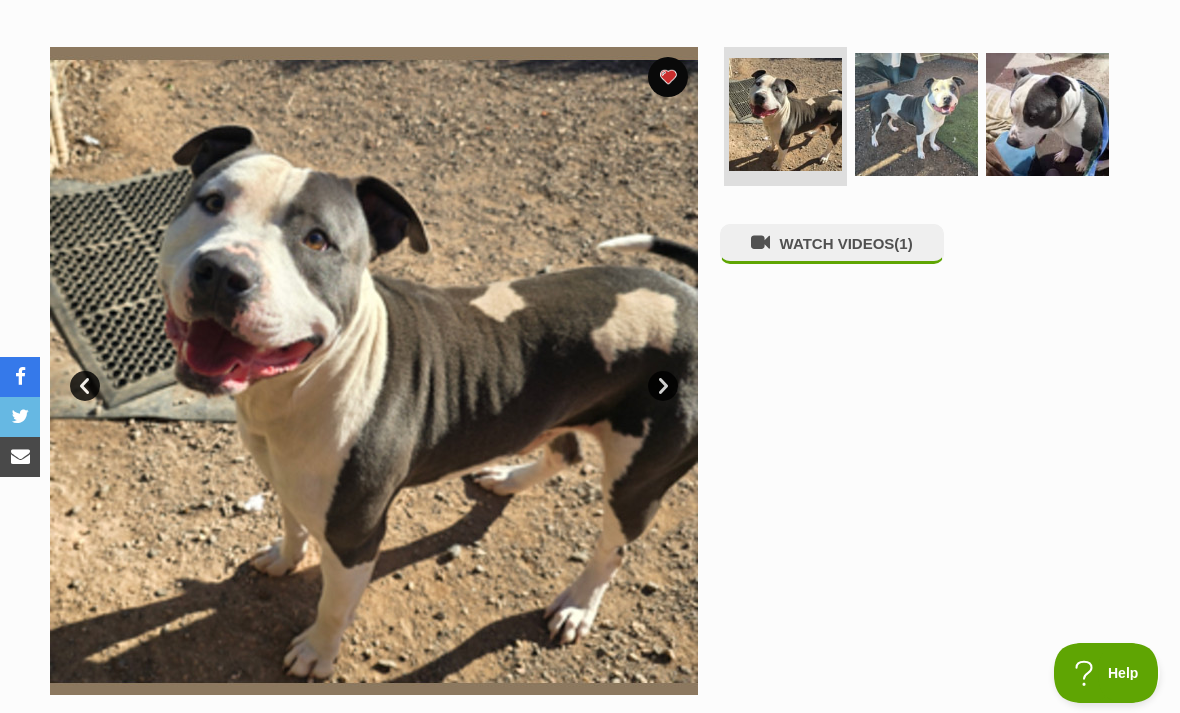 click at bounding box center [916, 114] 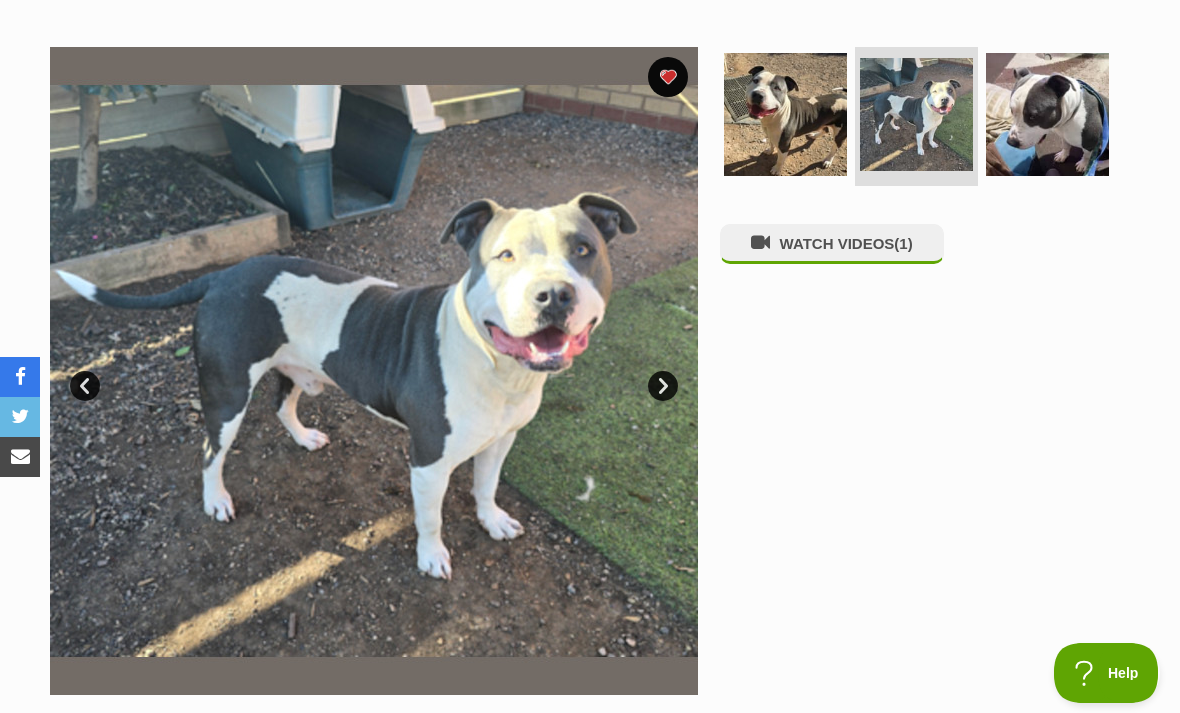 click at bounding box center (1047, 114) 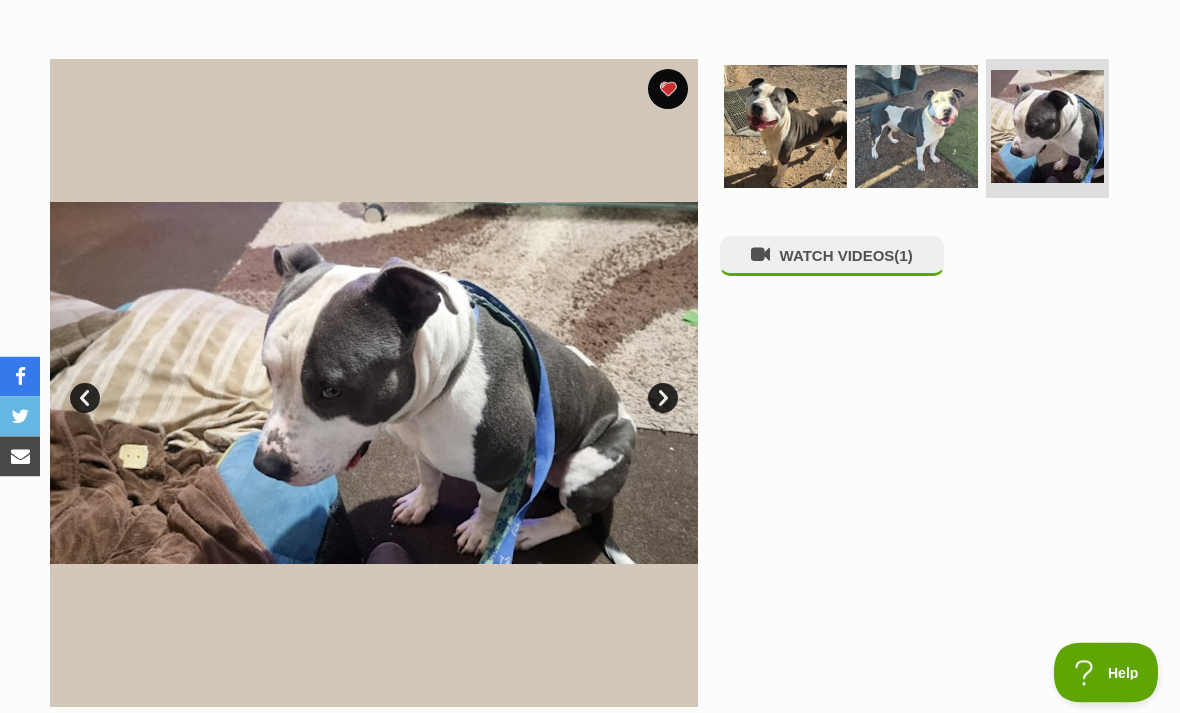 scroll, scrollTop: 356, scrollLeft: 0, axis: vertical 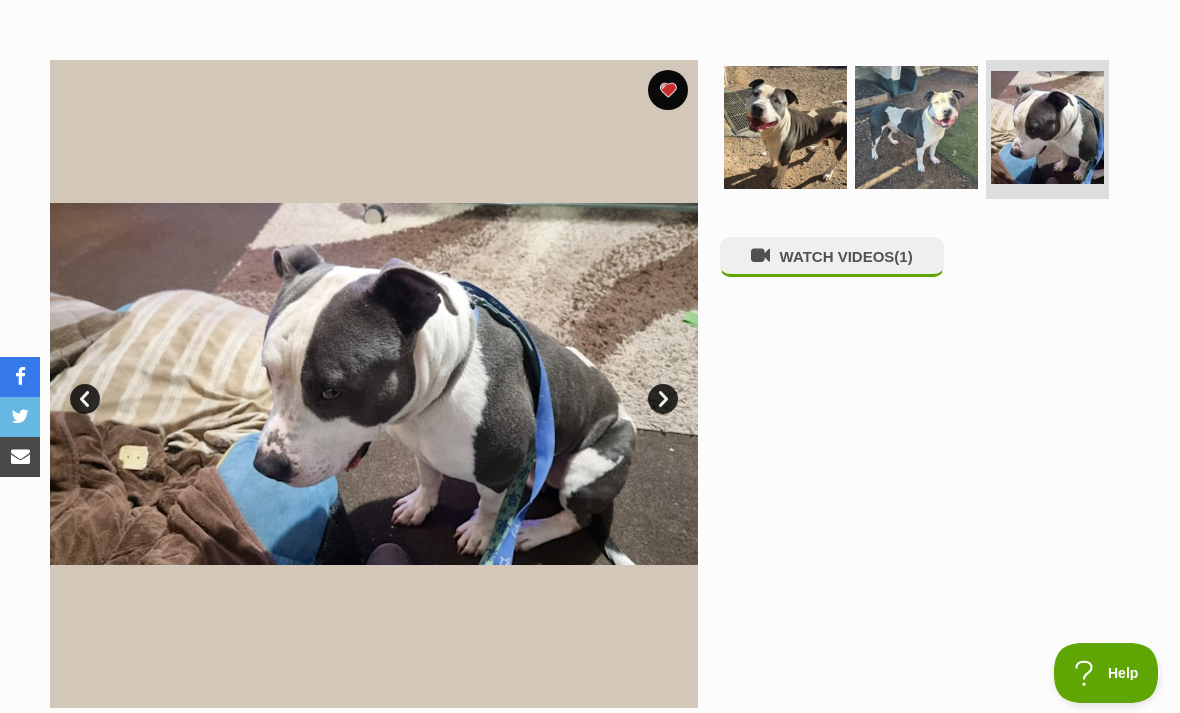 click at bounding box center (785, 127) 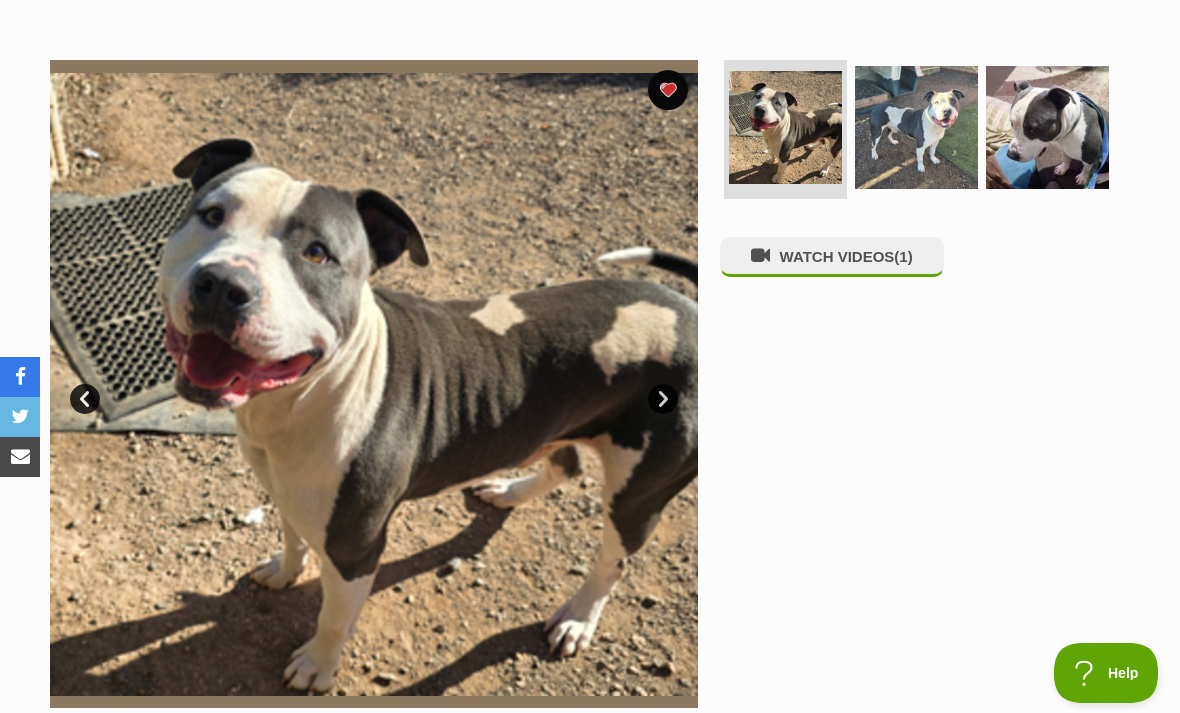 click at bounding box center [916, 127] 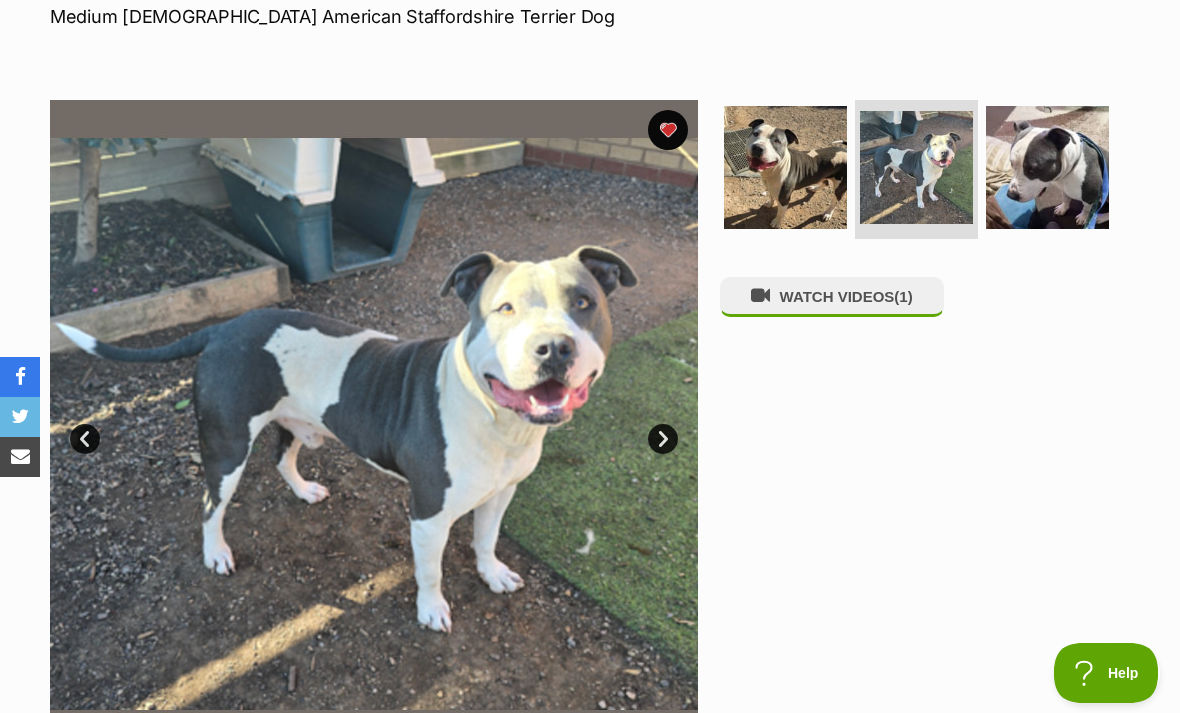 scroll, scrollTop: 315, scrollLeft: 0, axis: vertical 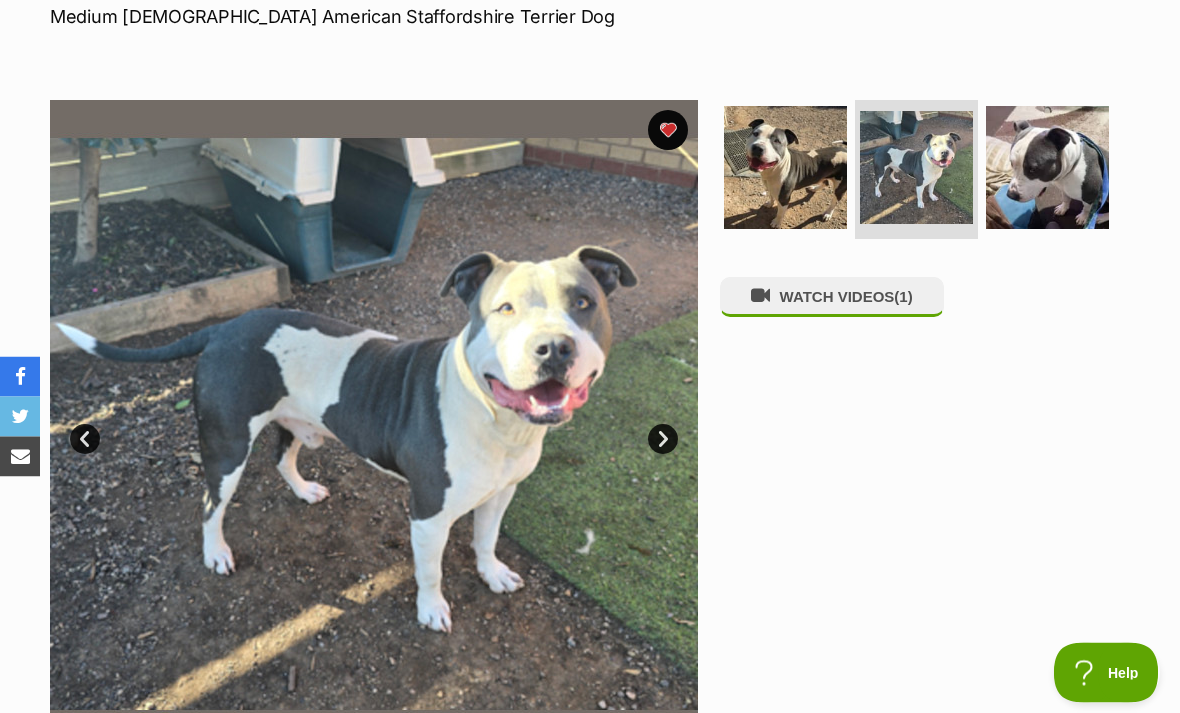 click on "WATCH VIDEOS
(1)" at bounding box center [832, 297] 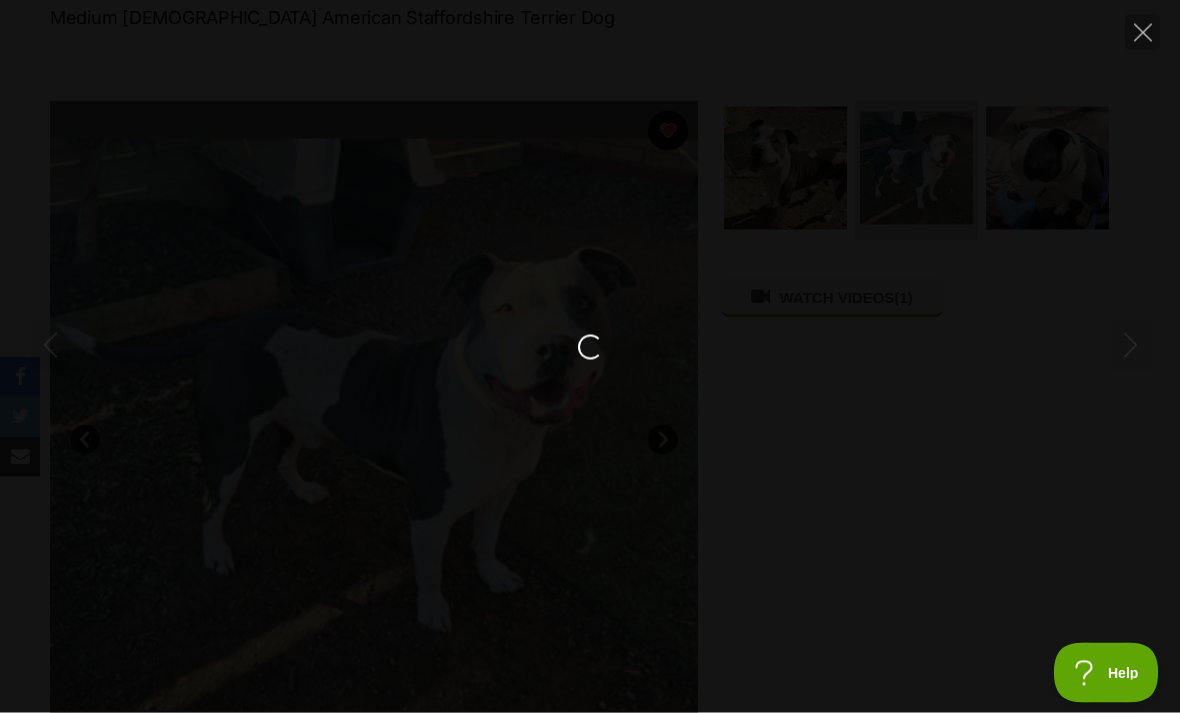 scroll, scrollTop: 316, scrollLeft: 0, axis: vertical 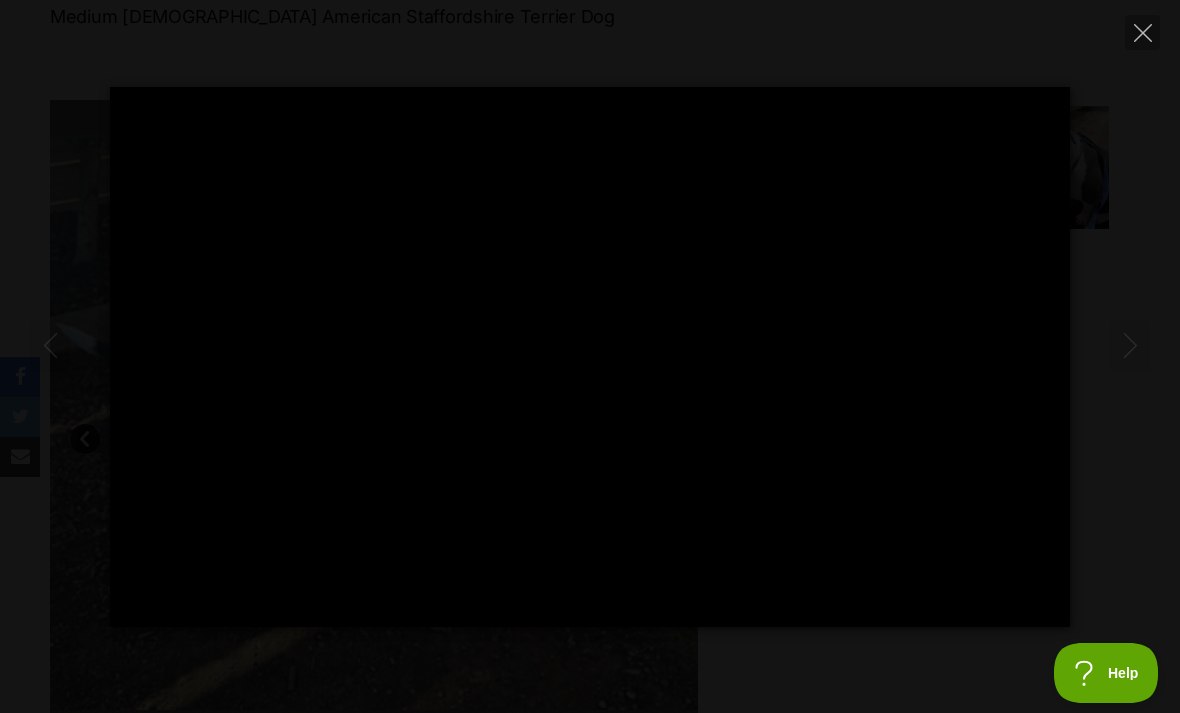 type on "100" 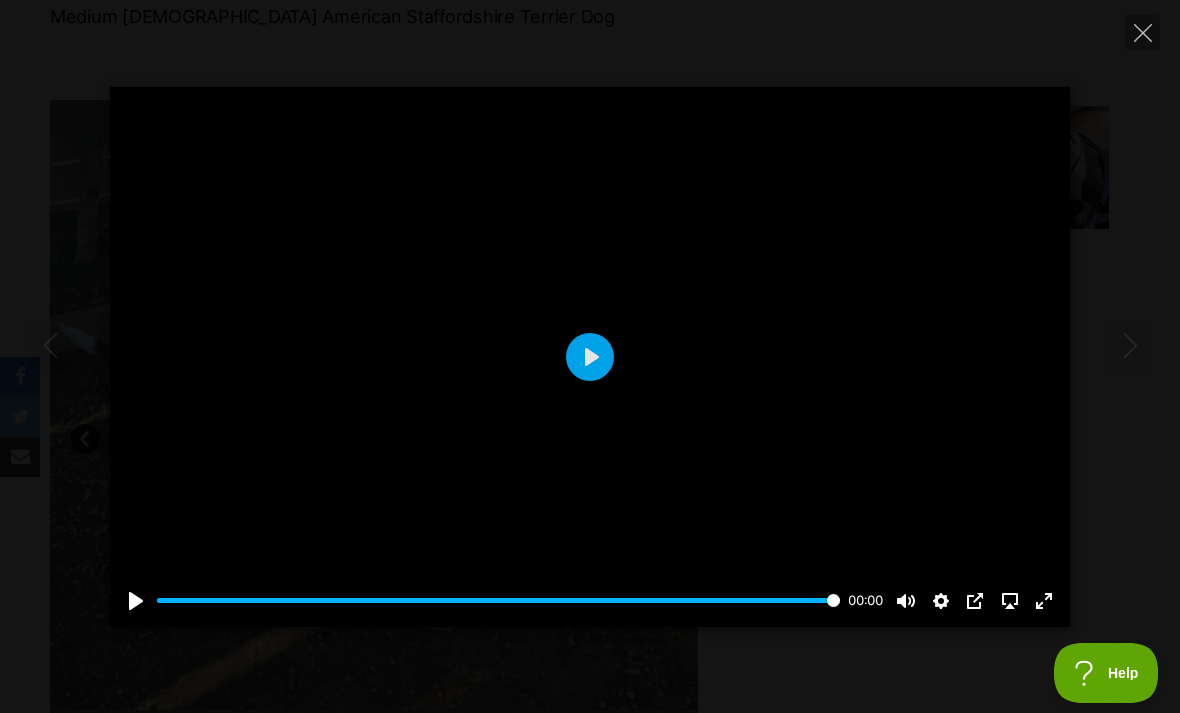 click at bounding box center [1142, 32] 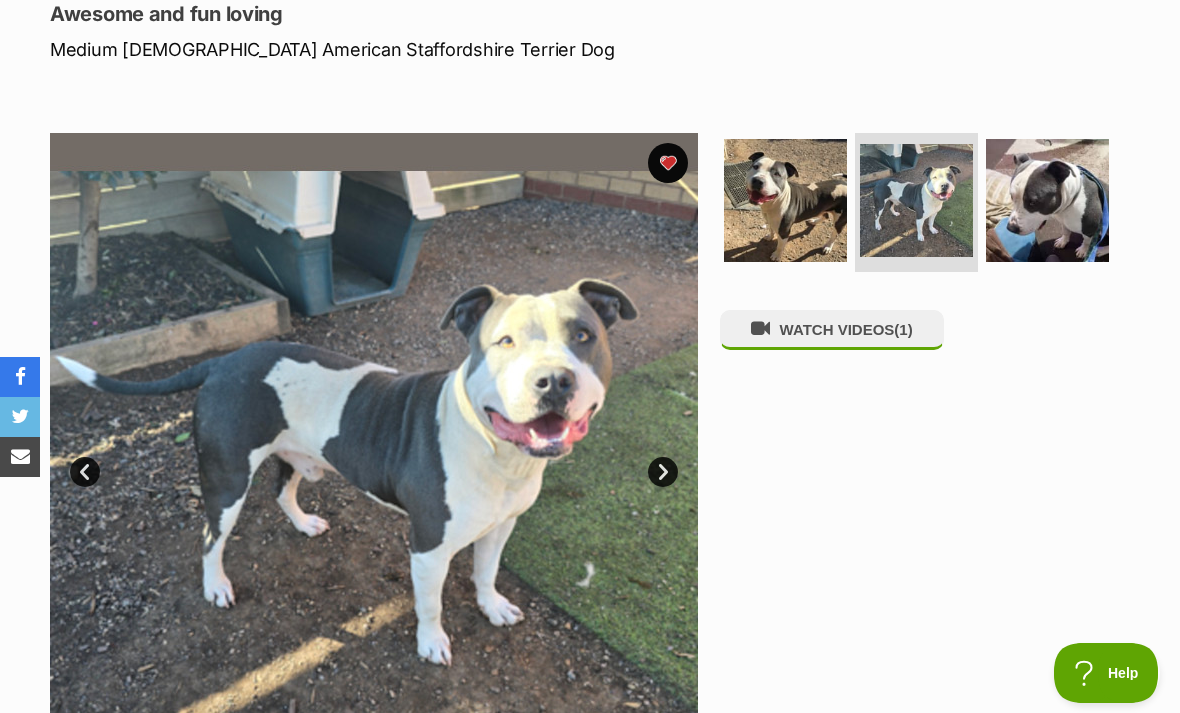 scroll, scrollTop: 284, scrollLeft: 0, axis: vertical 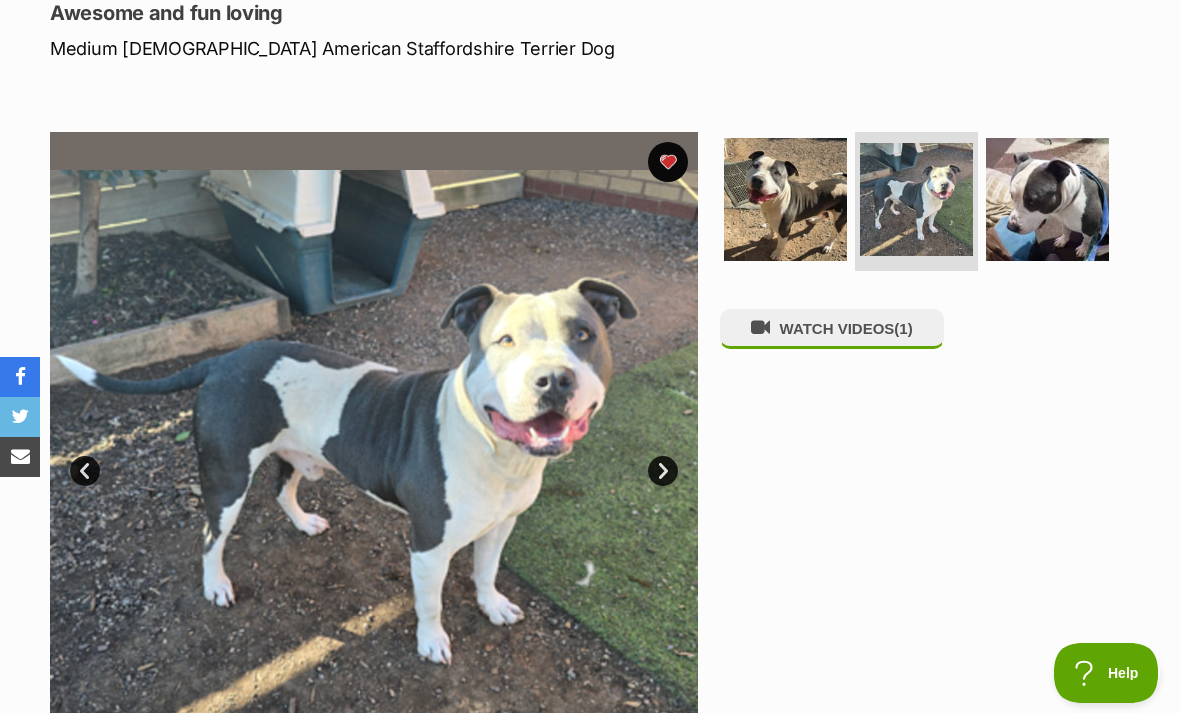 click at bounding box center (785, 199) 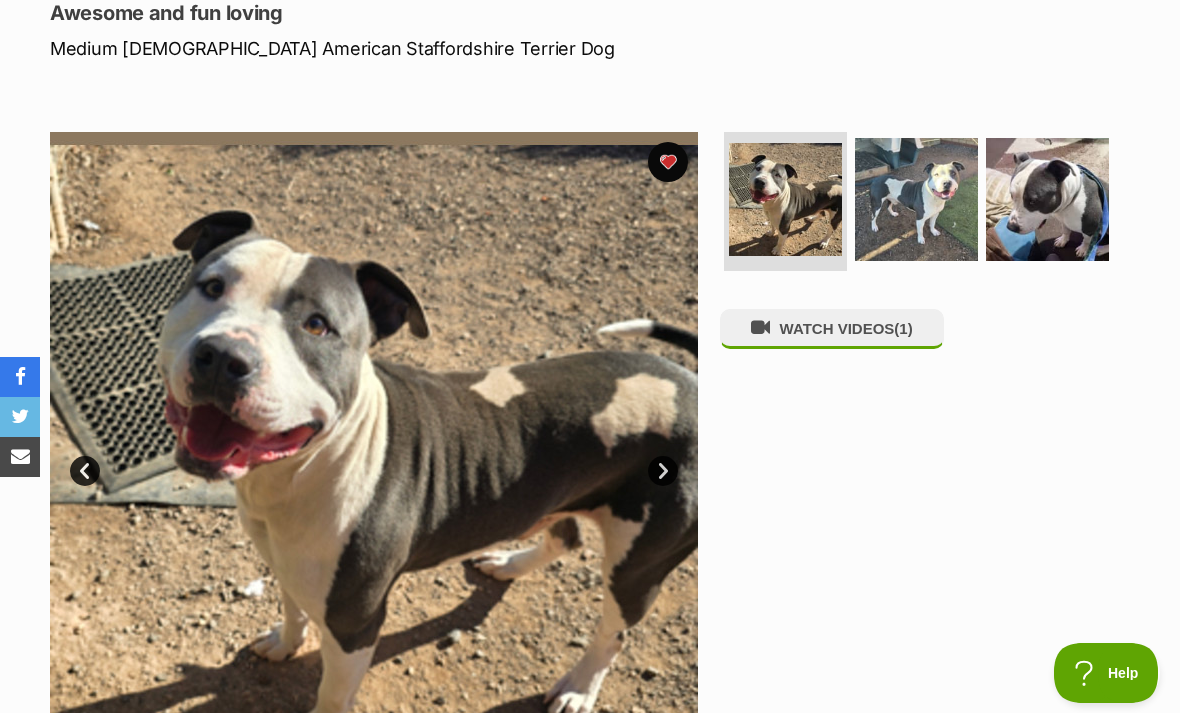 click at bounding box center [1047, 199] 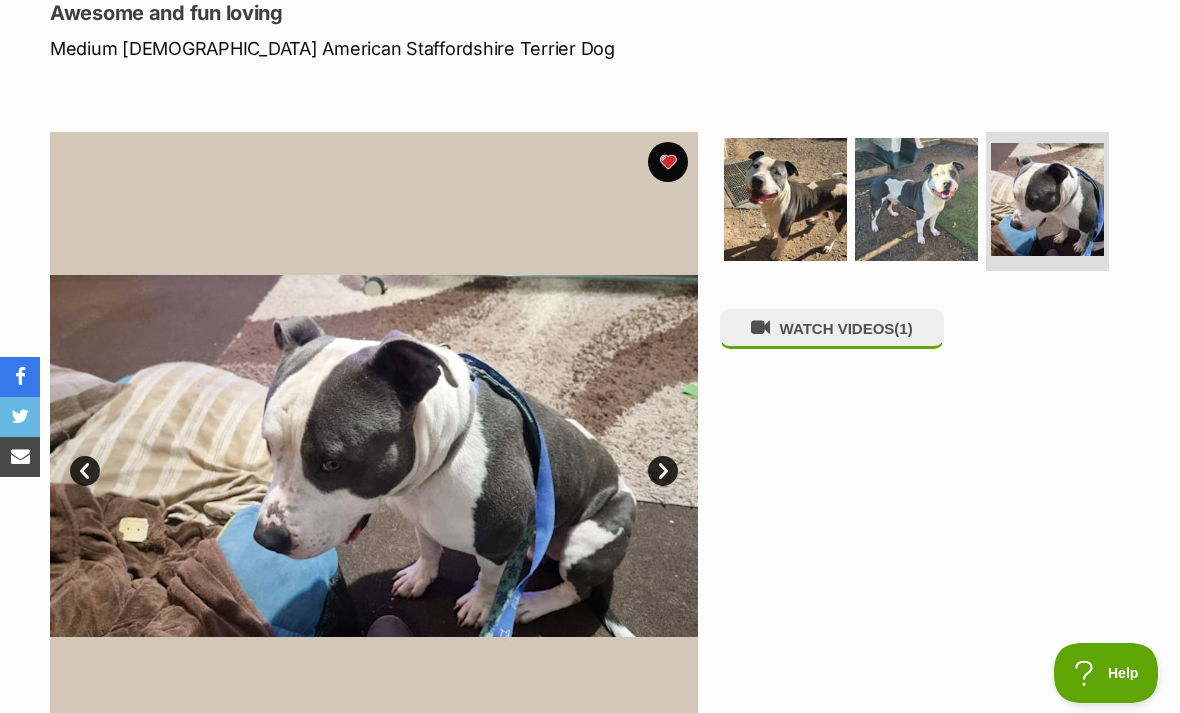 click on "WATCH VIDEOS
(1)" at bounding box center (832, 328) 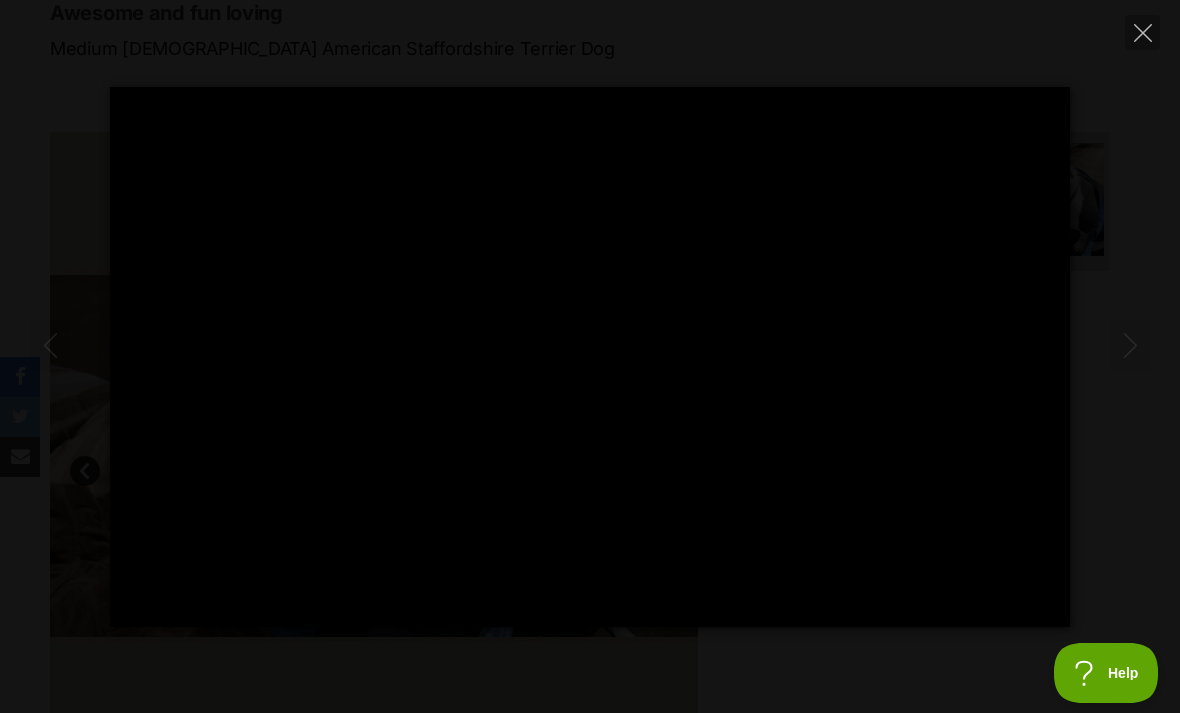 click at bounding box center (1142, 32) 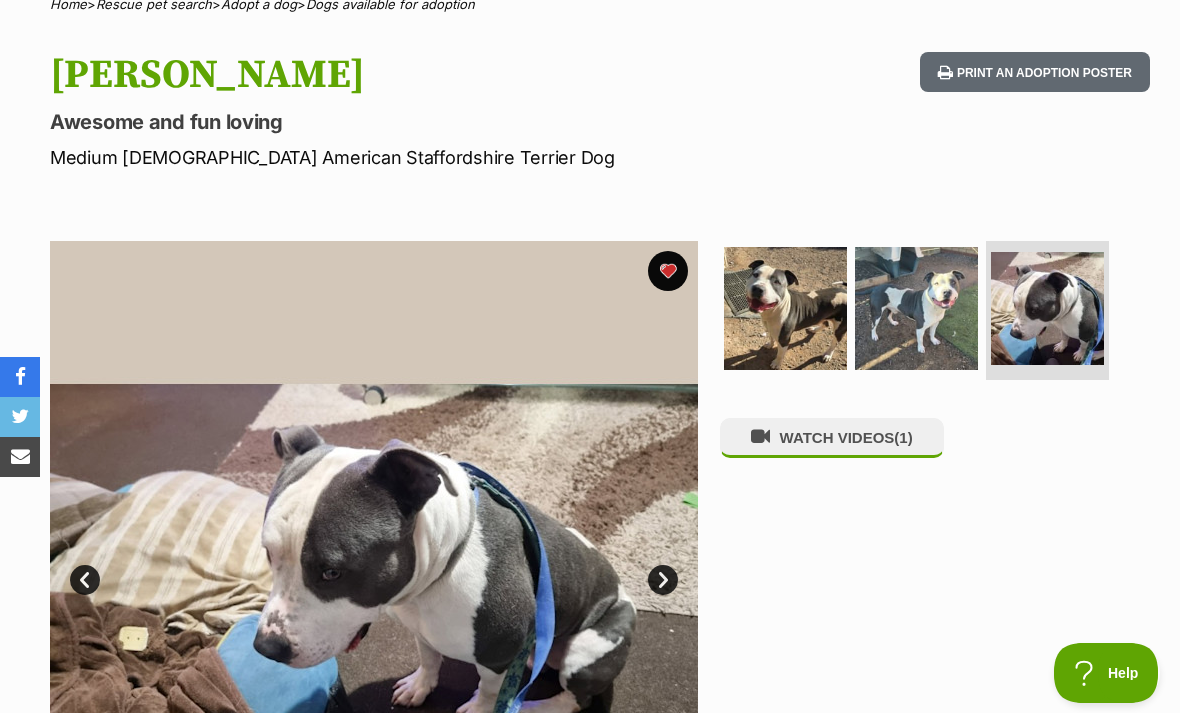 scroll, scrollTop: 0, scrollLeft: 0, axis: both 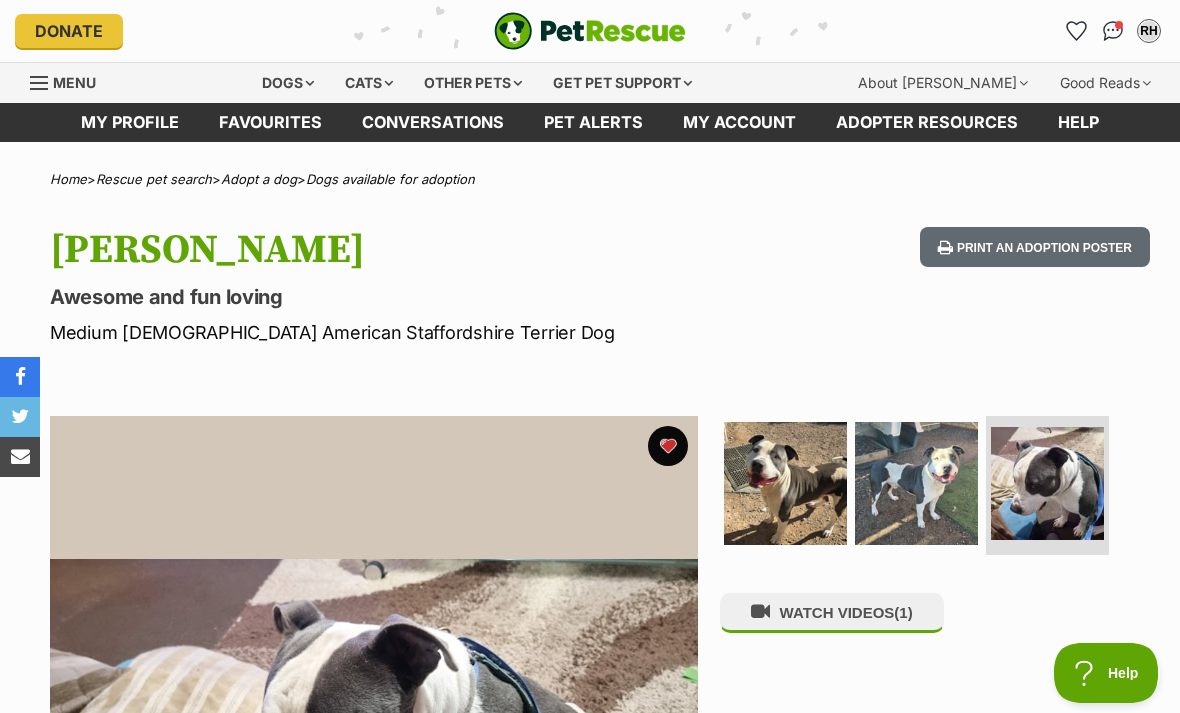 click on "RH" at bounding box center [1149, 31] 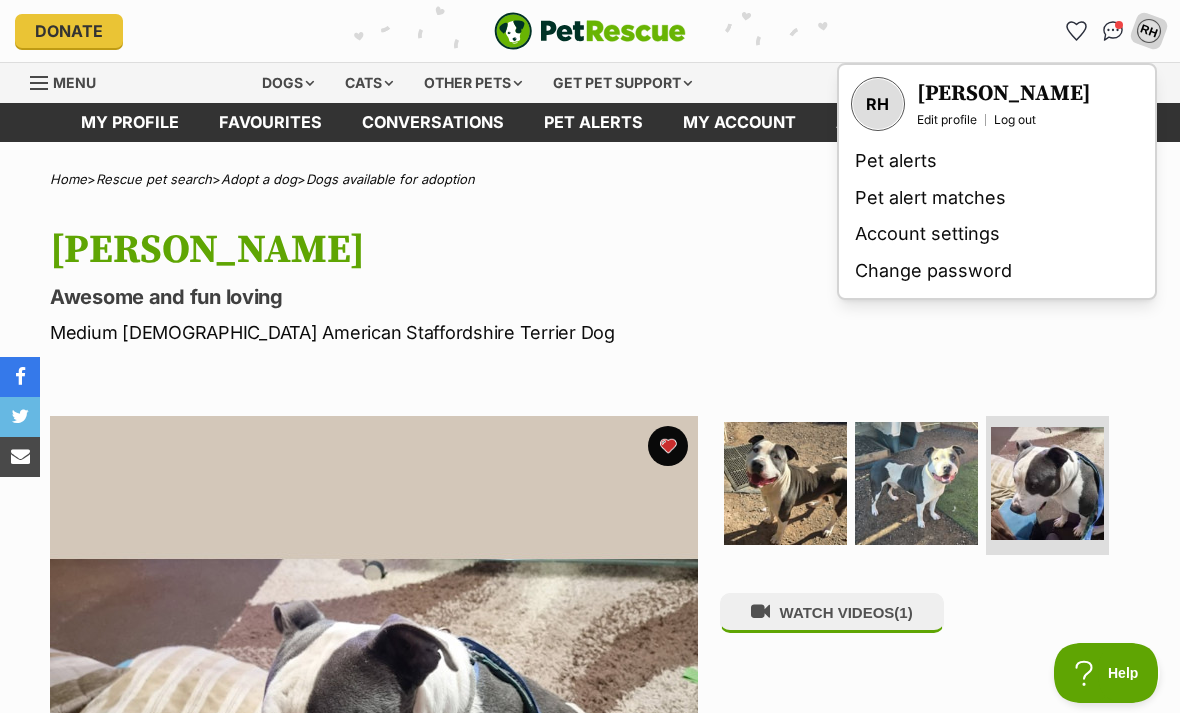 click at bounding box center (1113, 31) 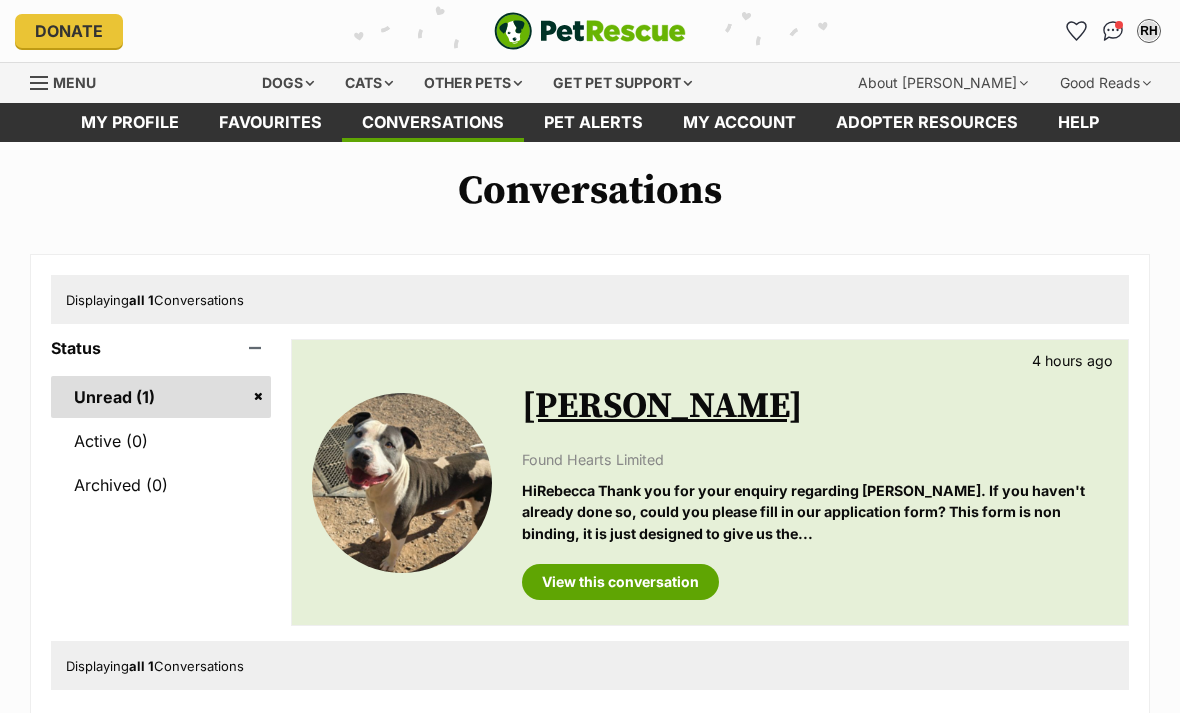 scroll, scrollTop: 0, scrollLeft: 0, axis: both 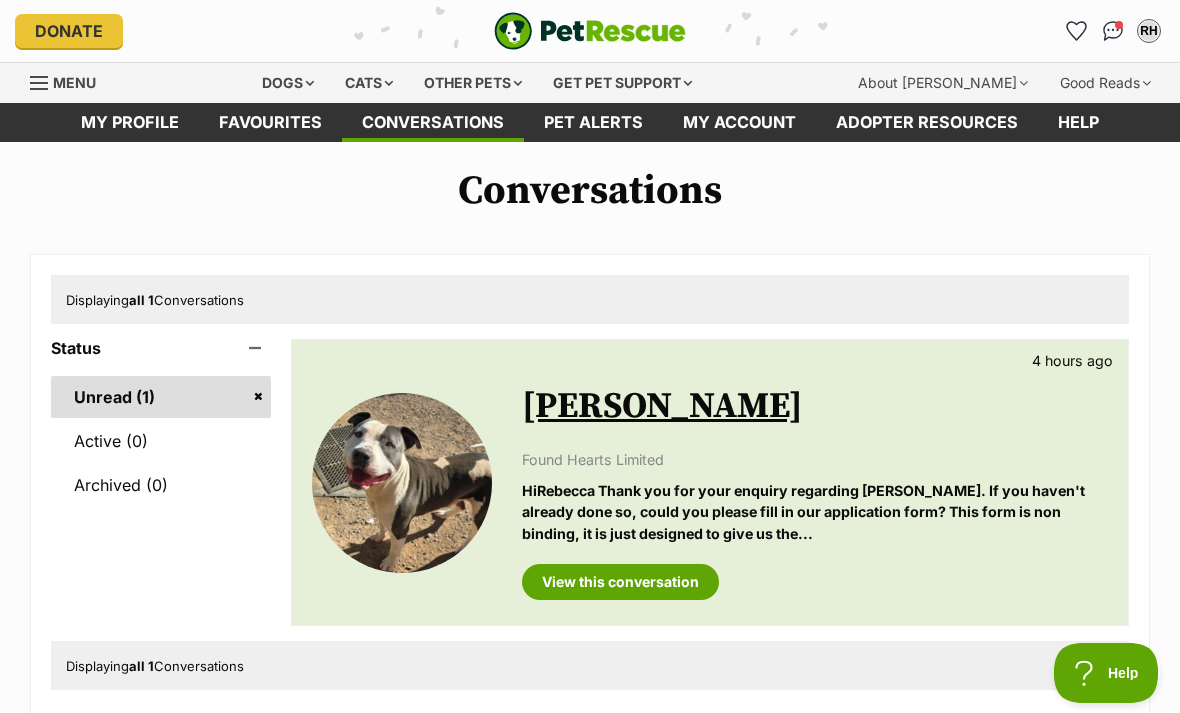 click on "View this conversation" at bounding box center (620, 582) 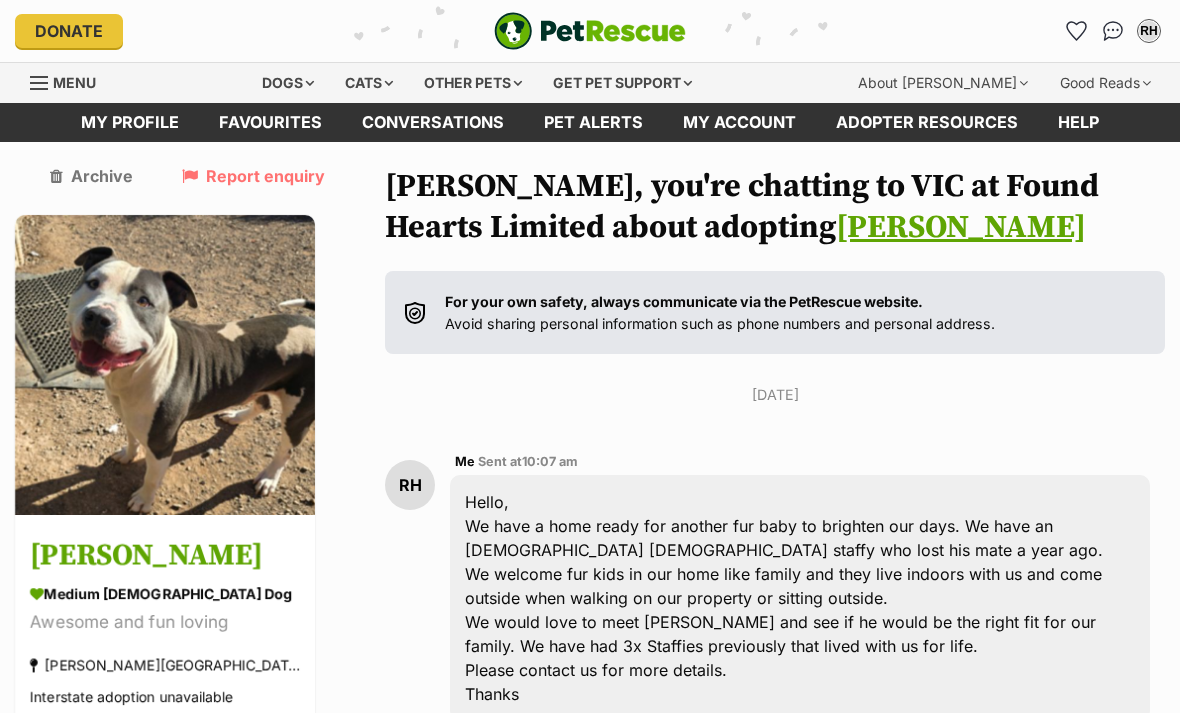 scroll, scrollTop: 3, scrollLeft: 0, axis: vertical 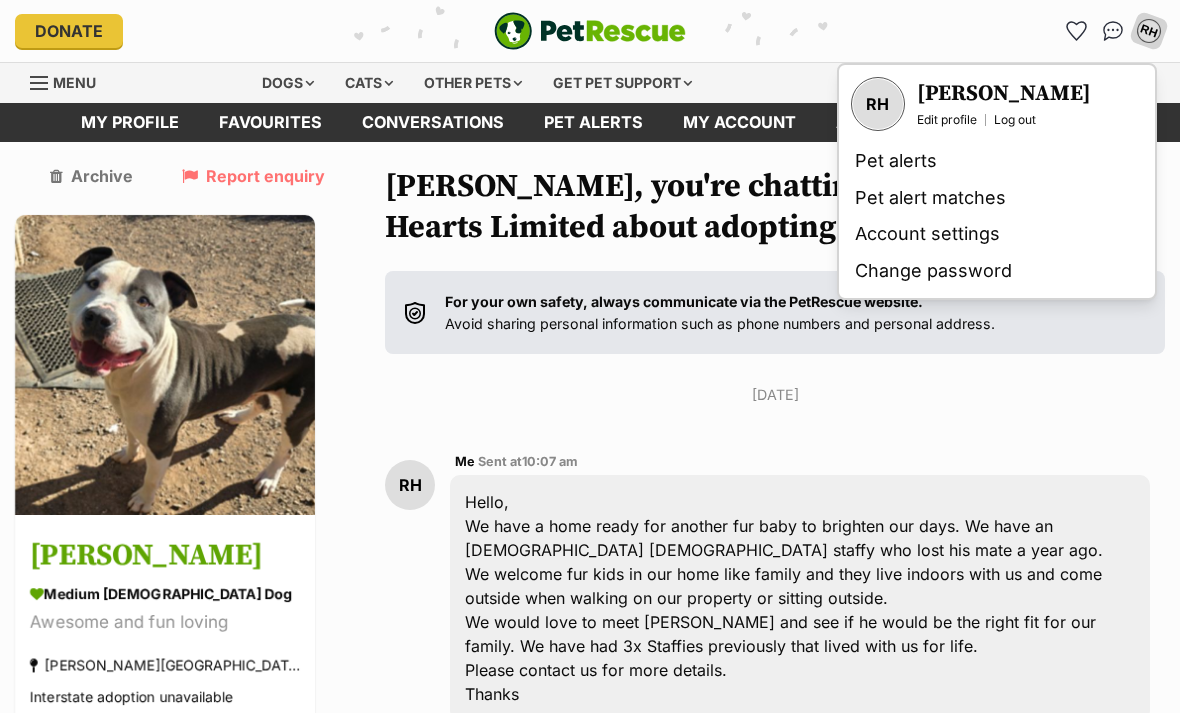 click on "Saturday, 12 July 2025
RH
Me
Sent at
10:07 am
Hello,
We have a home ready for another fur baby to brighten our days. We have an 11 yr old male staffy who lost his mate a year ago.
We welcome fur kids in our home like family and they live indoors with us and come outside when walking on our property or sitting outside.
We would love to meet Chester and see if he would be the right fit for our family. We have had 3x Staffies previously that lived with us for life.
Please contact us for more details.
Thanks
VIC Dogs
Sent at
12:05 pm
HiRebecca Thank you for your enquiry regarding Chester. If you haven't already done so, could you please fill in our application form? This form is non binding, it is just designed to give us the information we need about you to make sure this dog will be suited to your home or not.  Once we receive it we will get back to you to organise you to meet the dog. your browser. also feel free to email us at   and we will >" at bounding box center [775, 1497] 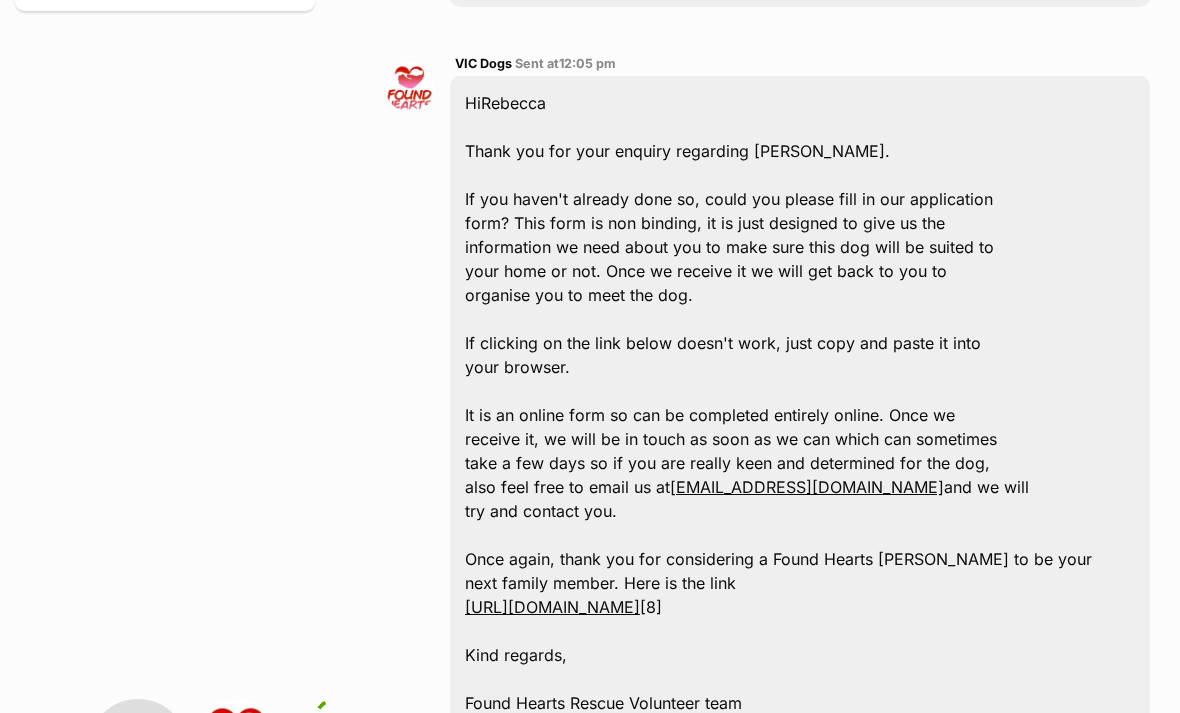 scroll, scrollTop: 714, scrollLeft: 0, axis: vertical 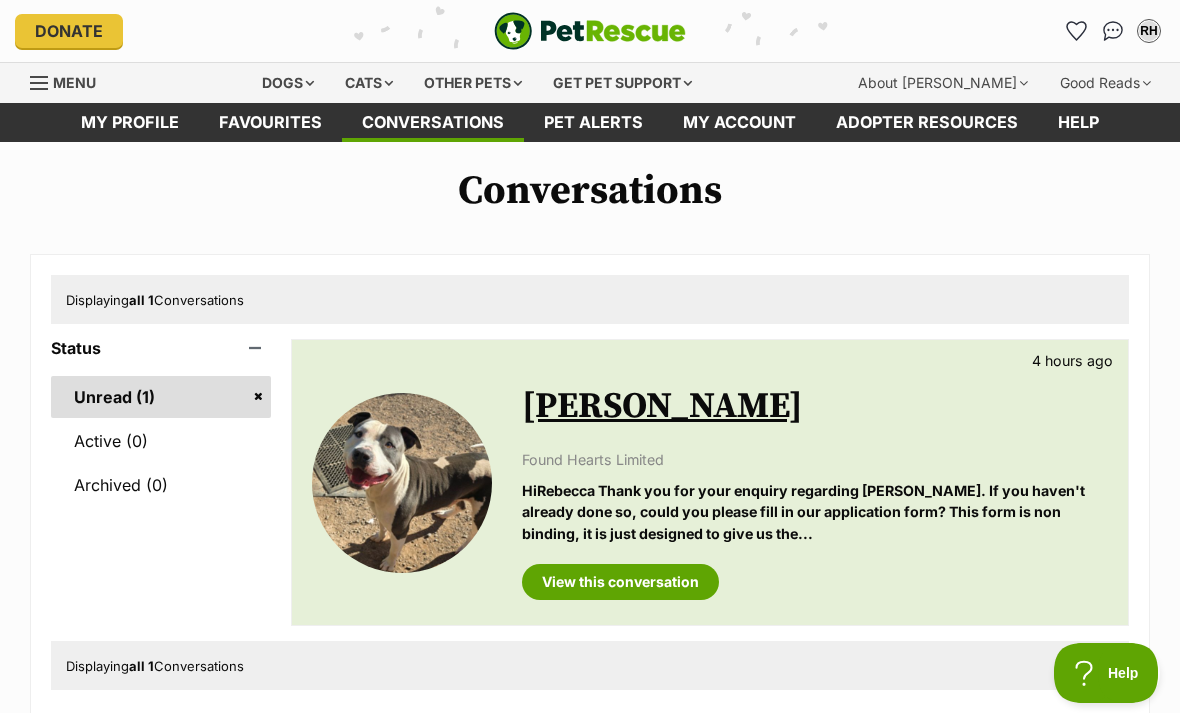 click on "[PERSON_NAME]" at bounding box center [662, 406] 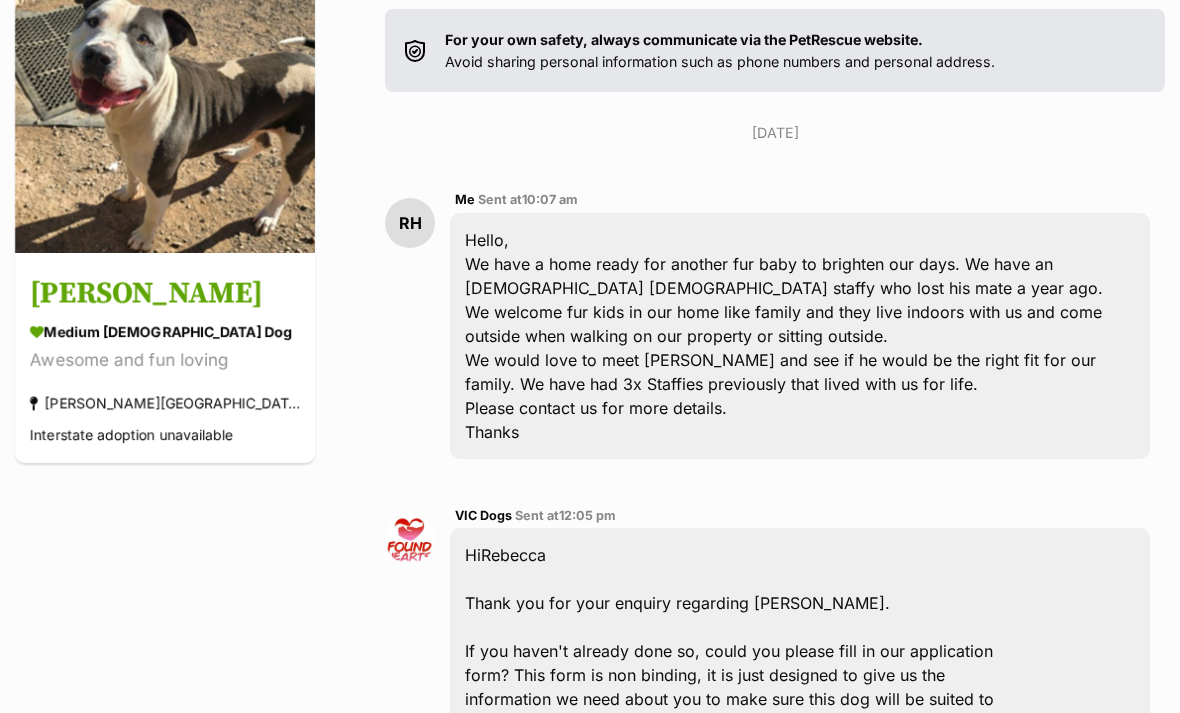 scroll, scrollTop: 287, scrollLeft: 0, axis: vertical 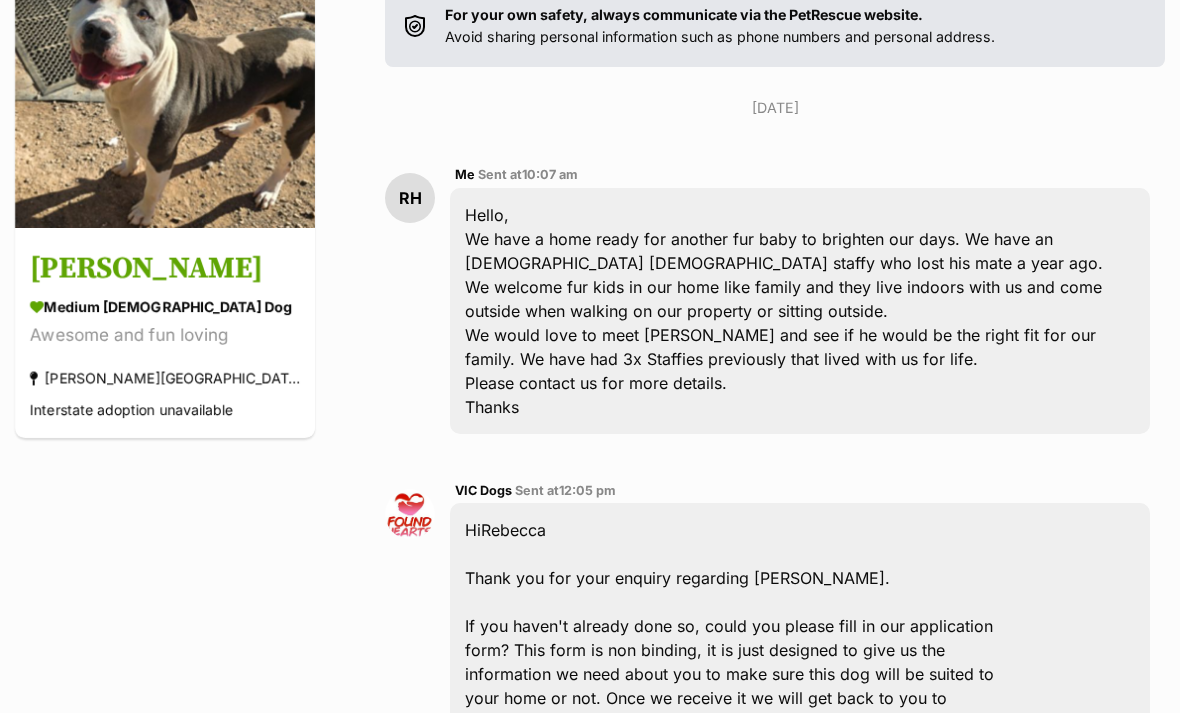 click on "[PERSON_NAME]" at bounding box center [165, 268] 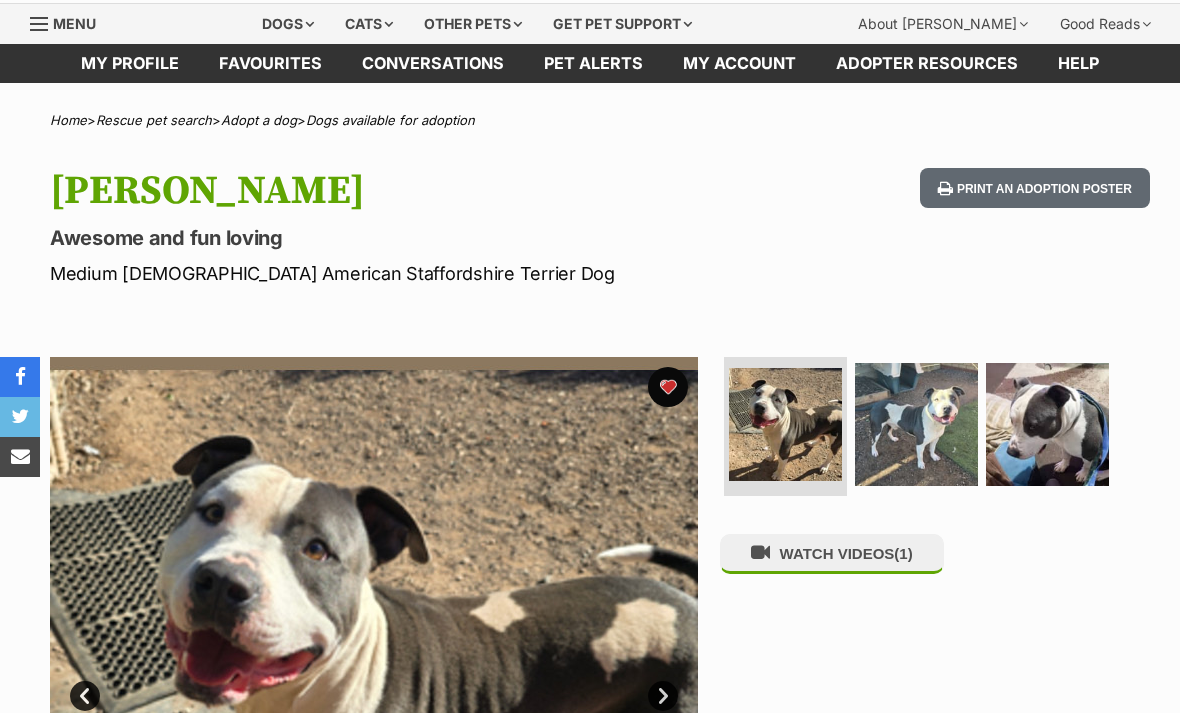 scroll, scrollTop: 321, scrollLeft: 0, axis: vertical 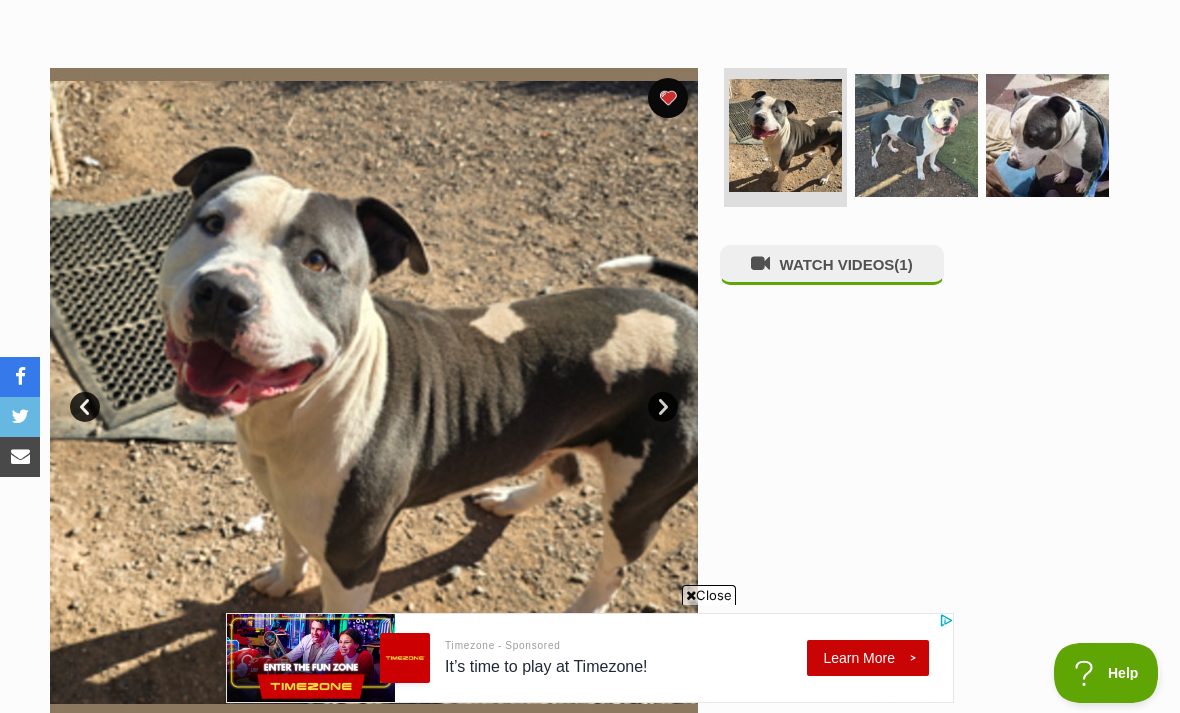 click at bounding box center [1047, 135] 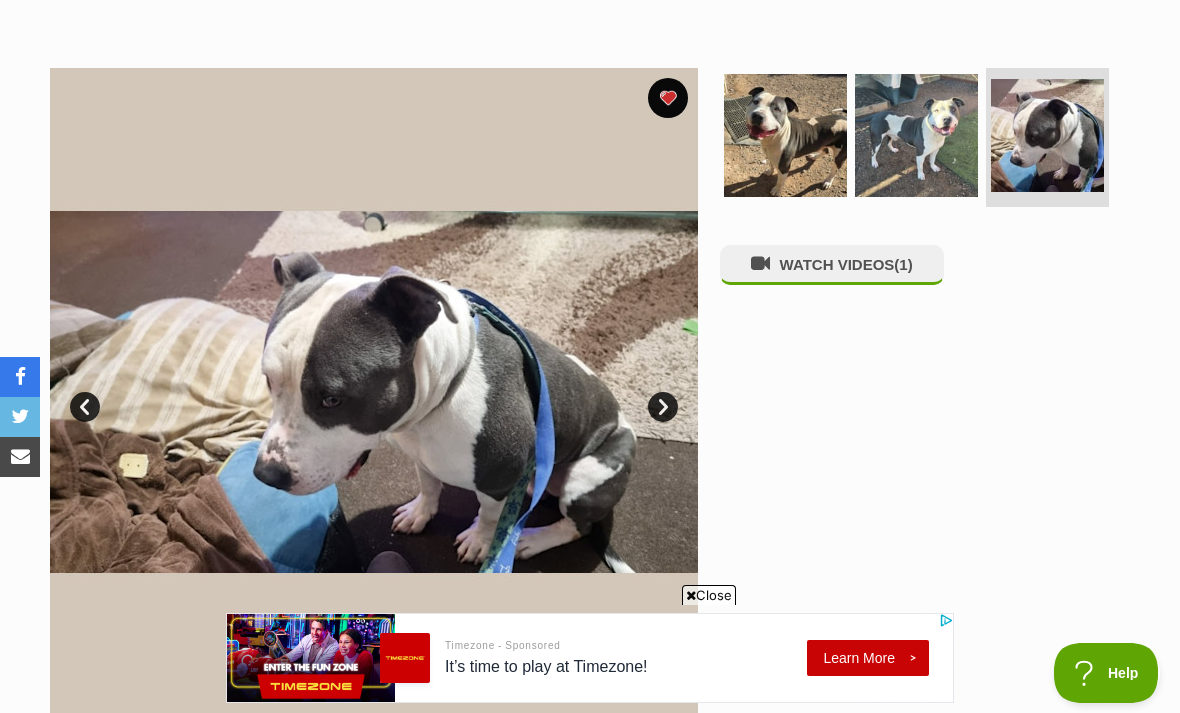 click at bounding box center (916, 135) 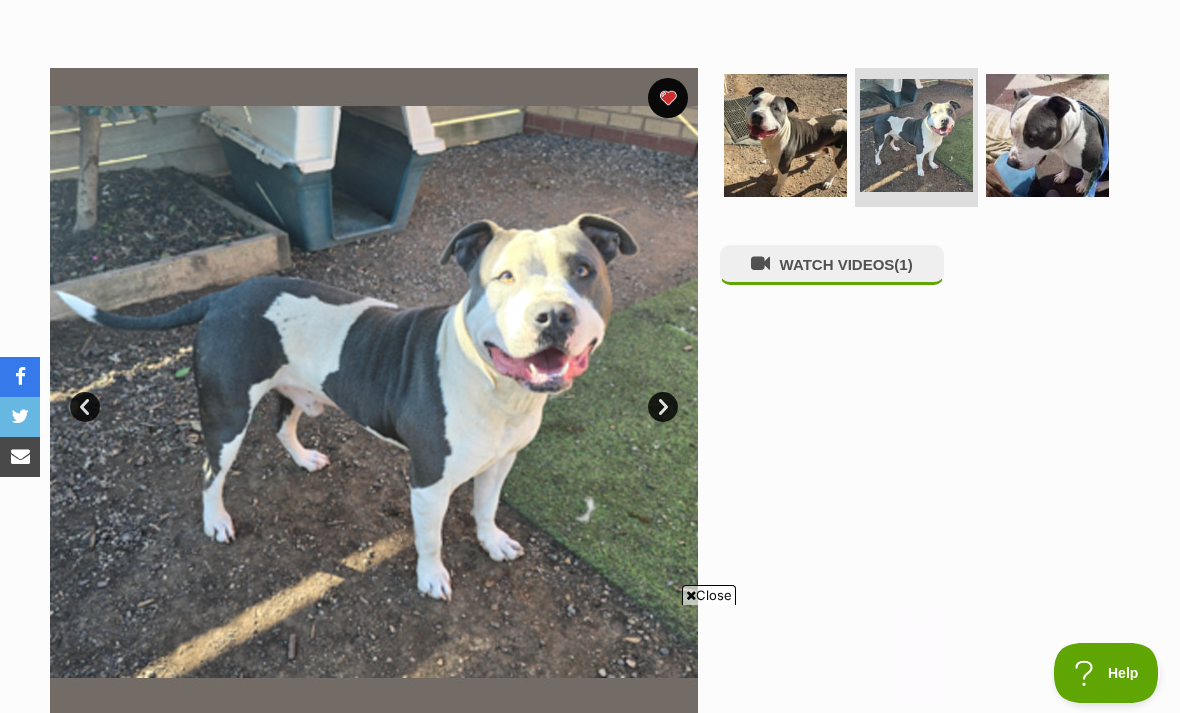 scroll, scrollTop: 0, scrollLeft: 0, axis: both 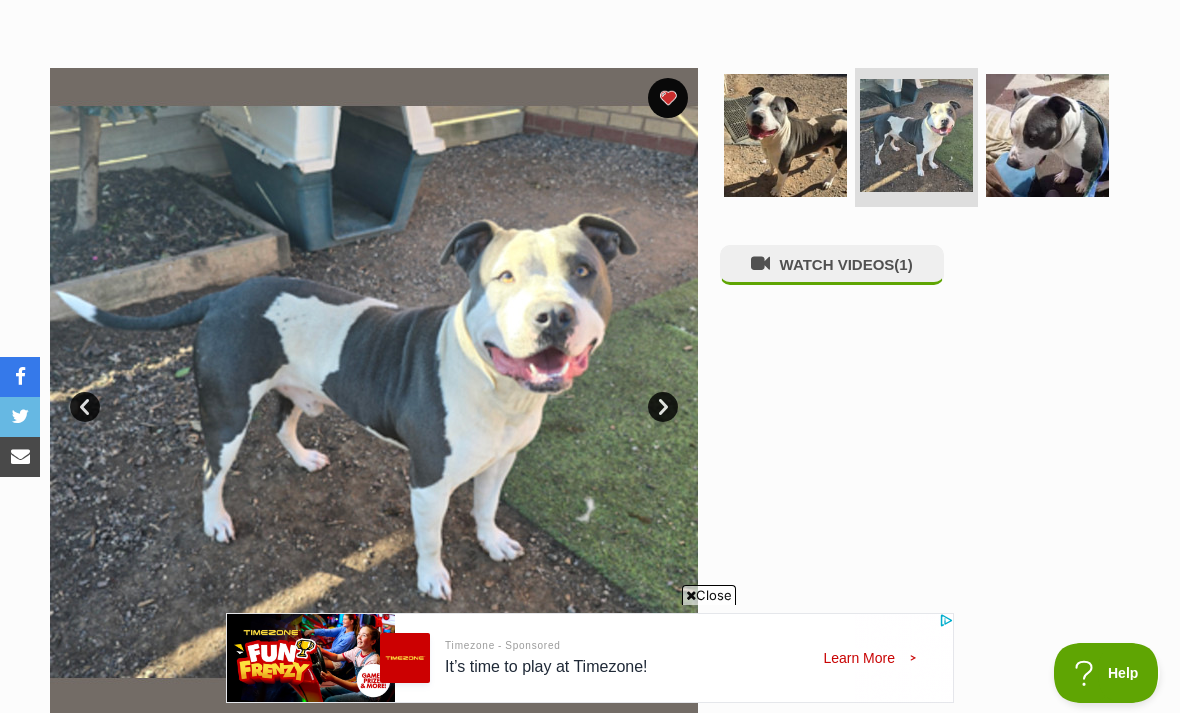click on "WATCH VIDEOS
(1)" at bounding box center (832, 264) 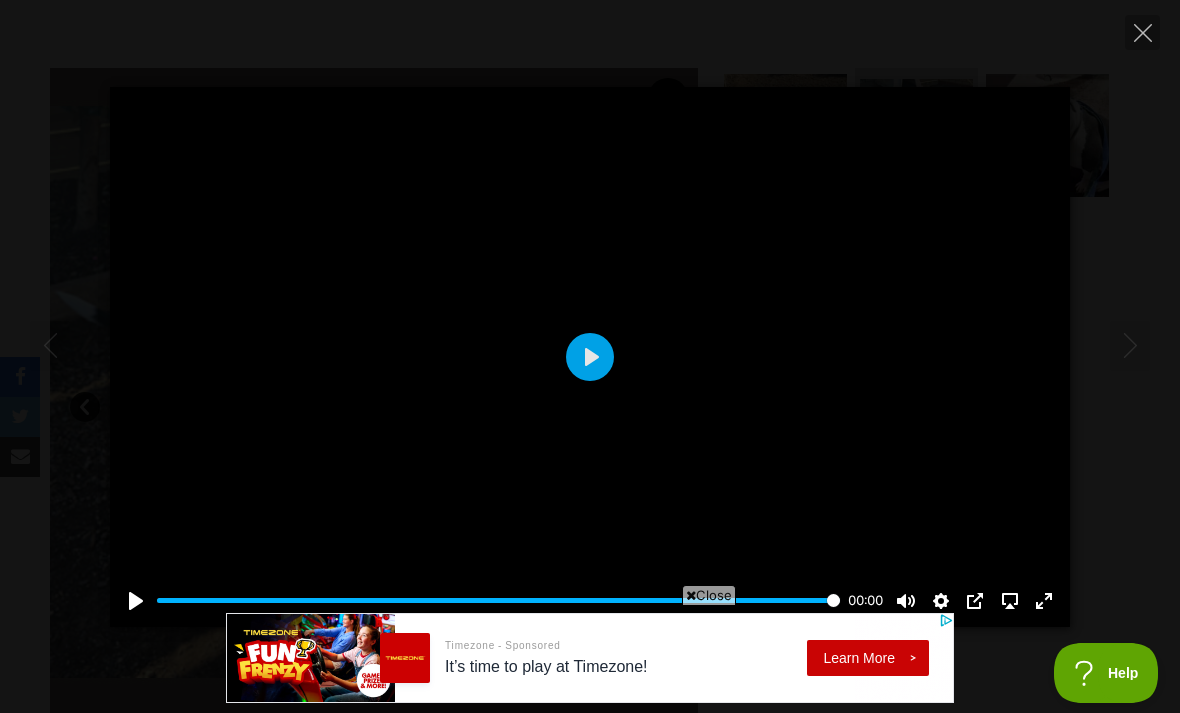 click on "Close" at bounding box center (709, 595) 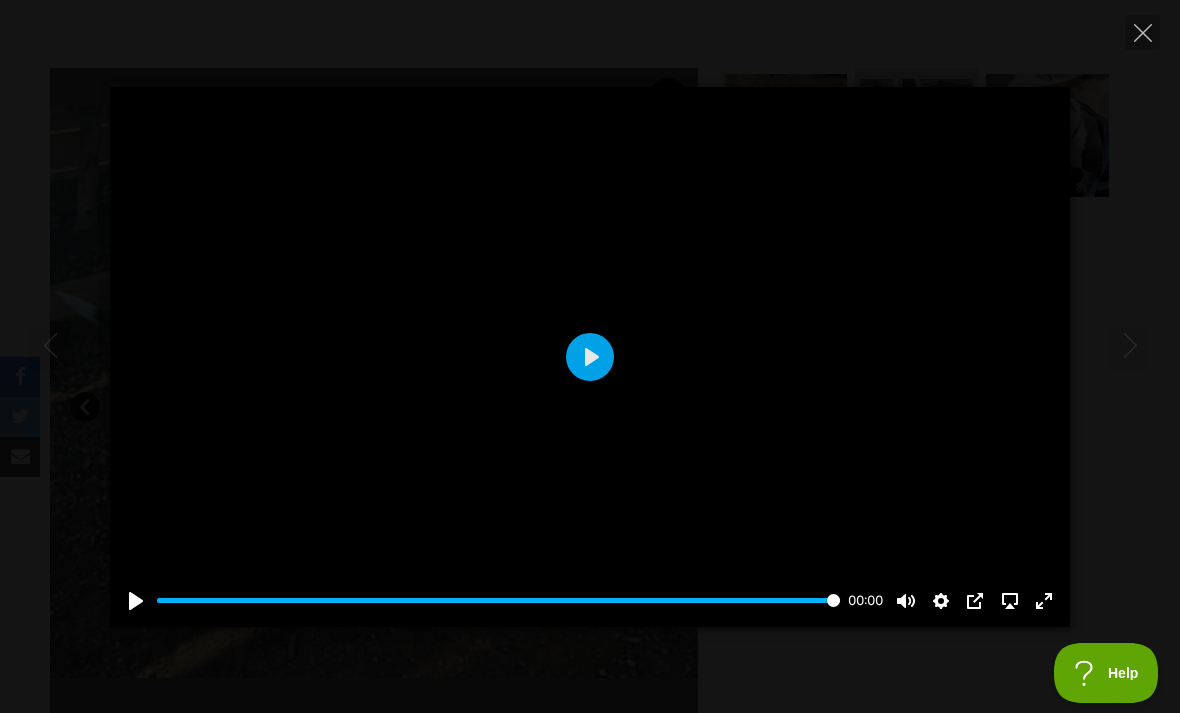 click on "Pause Play % buffered 00:00 00:00 Unmute Mute Disable captions Enable captions Settings Captions Disabled Quality undefined Speed Normal Captions Go back to previous menu Quality Go back to previous menu Speed Go back to previous menu 0.5× 0.75× Normal 1.25× 1.5× 1.75× 2× 4× PIP AirPlay Exit fullscreen Enter fullscreen" at bounding box center (590, 588) 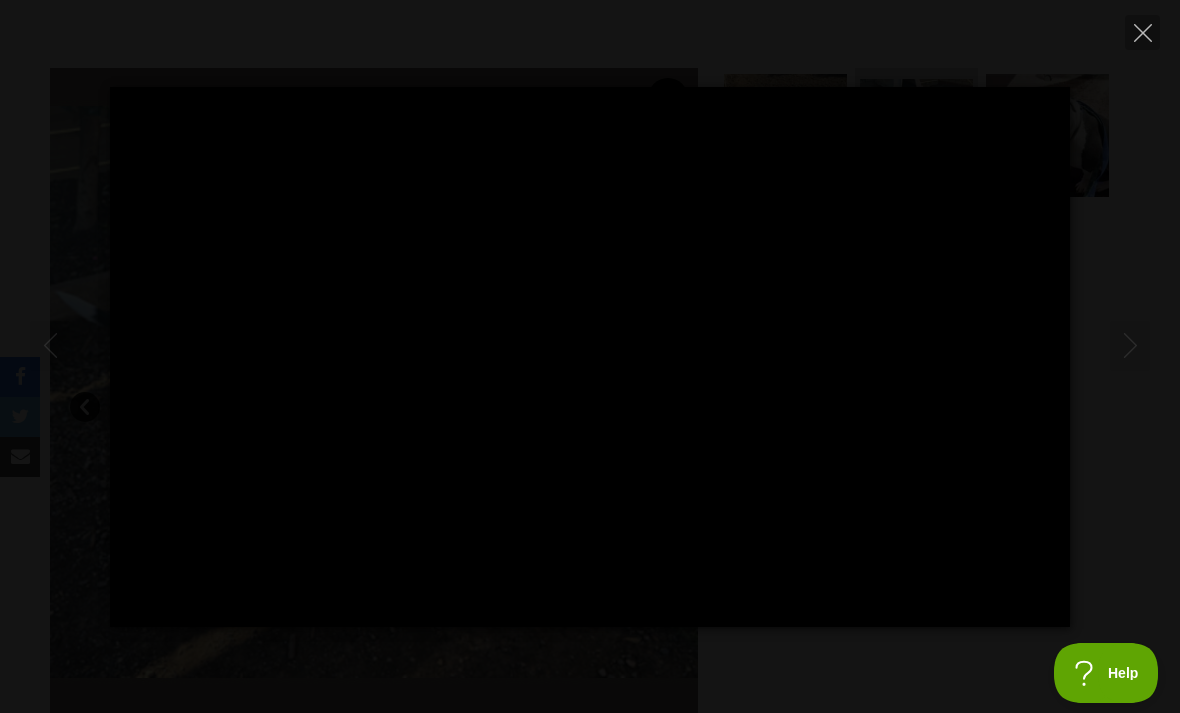 type on "100" 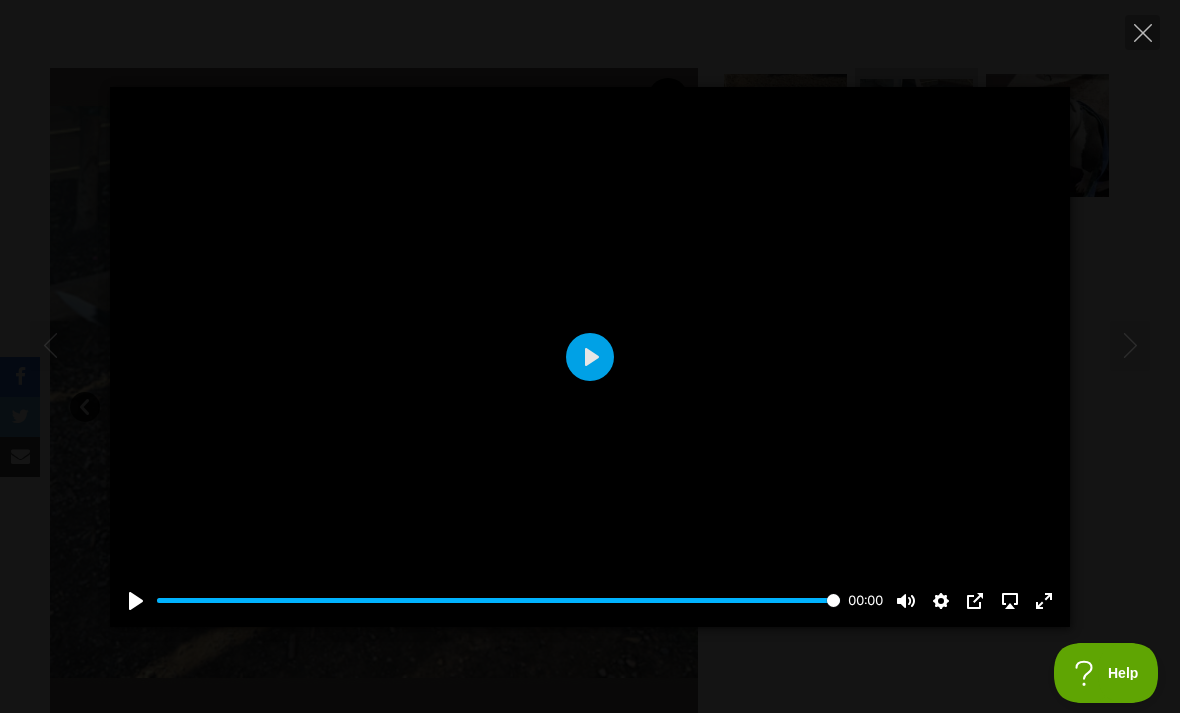 click at bounding box center [1142, 32] 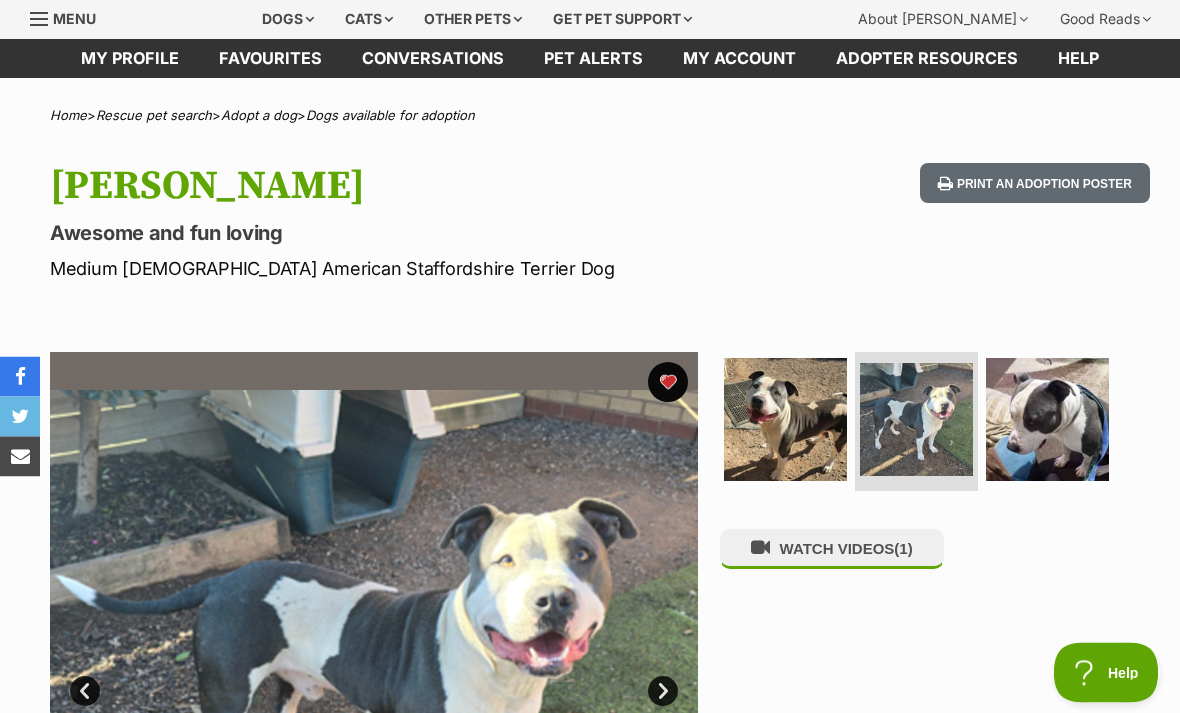 scroll, scrollTop: 0, scrollLeft: 0, axis: both 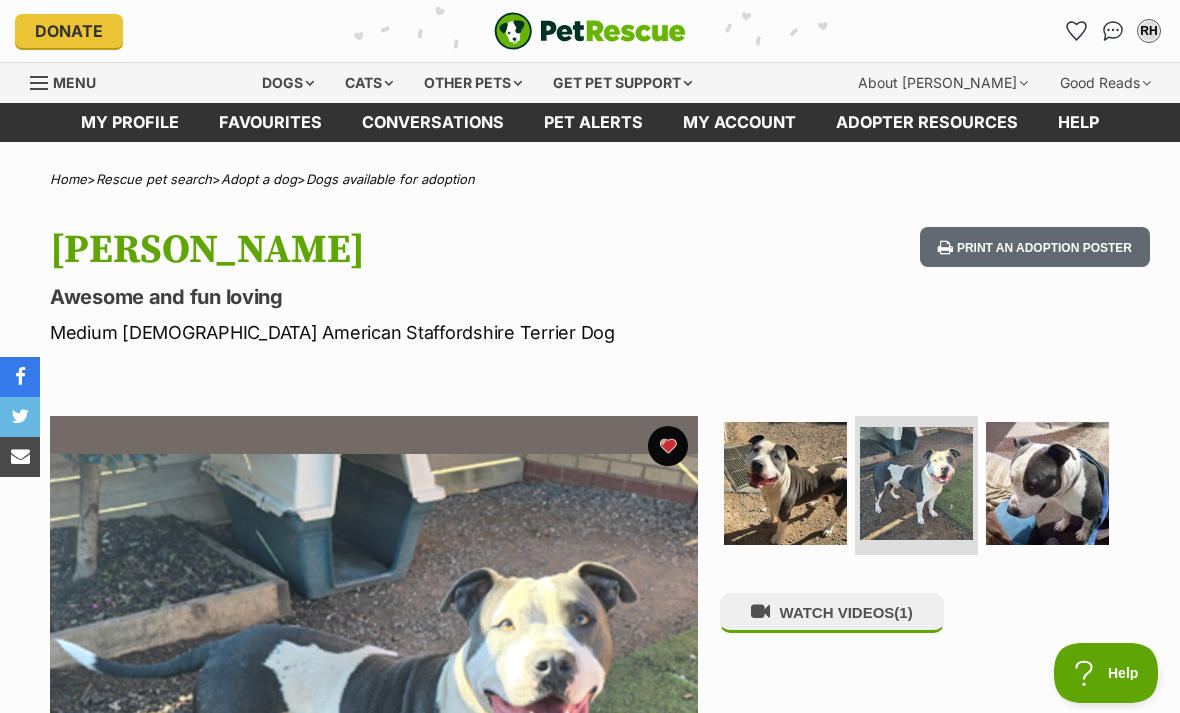 click on "RH" at bounding box center (1149, 31) 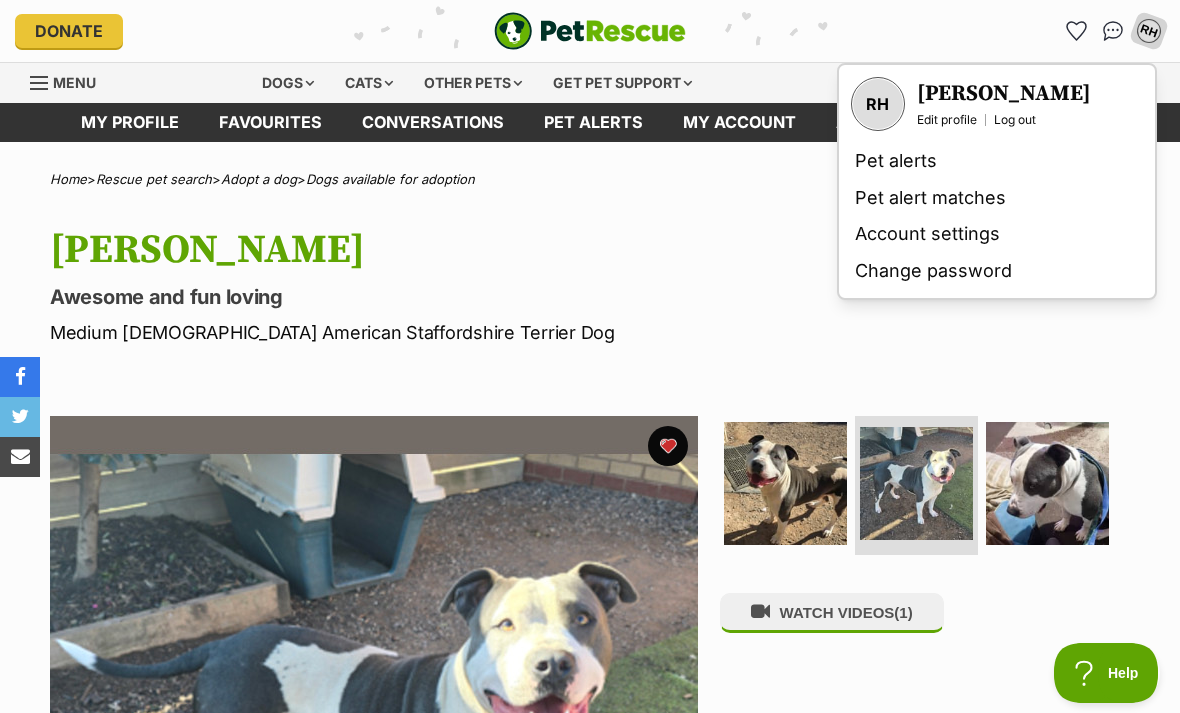 click at bounding box center (1113, 31) 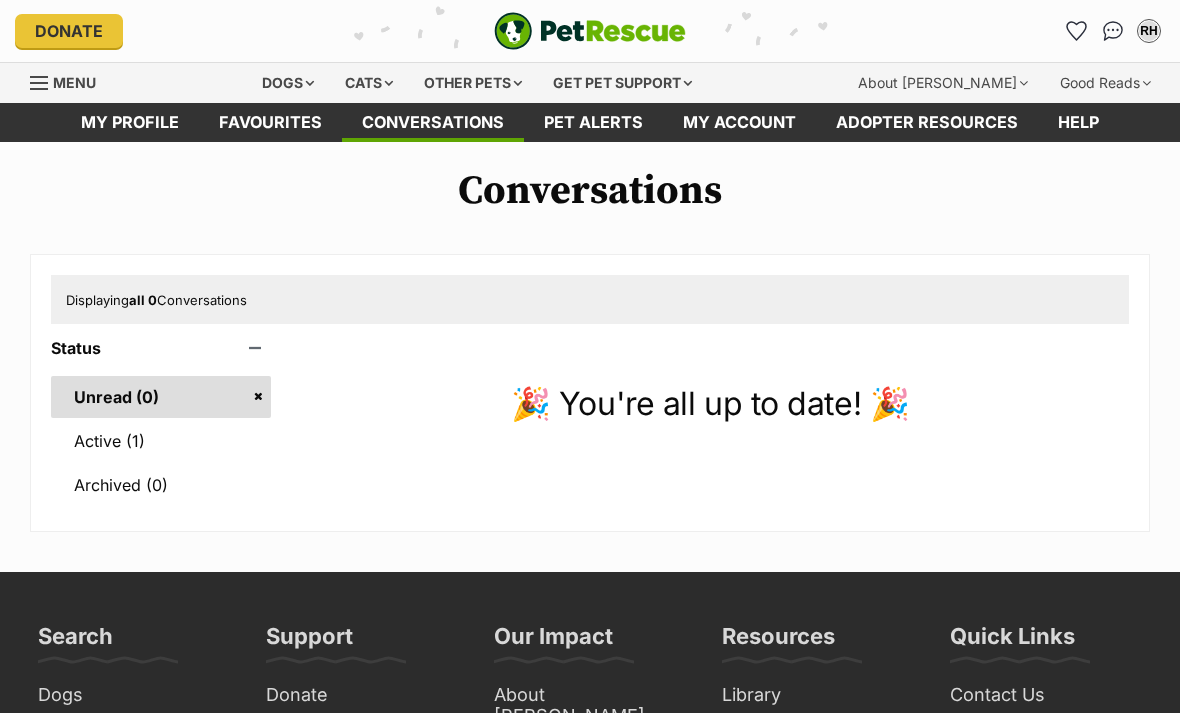 scroll, scrollTop: 0, scrollLeft: 0, axis: both 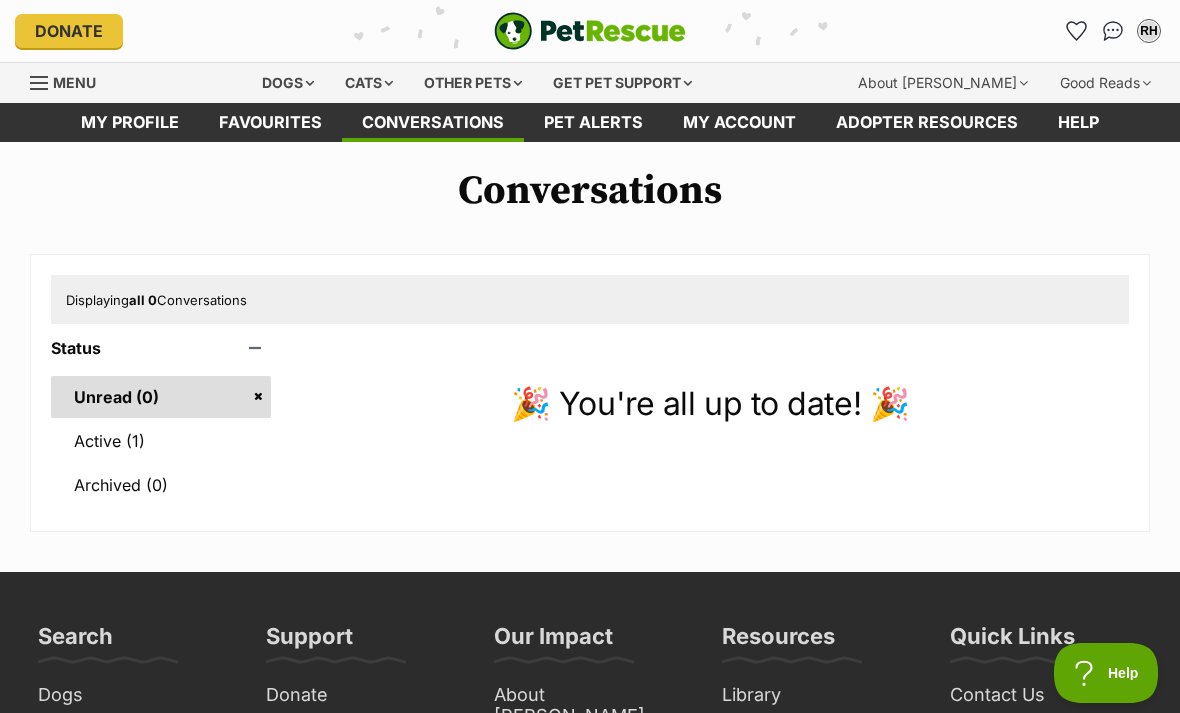 click on "Active (1)" at bounding box center (161, 441) 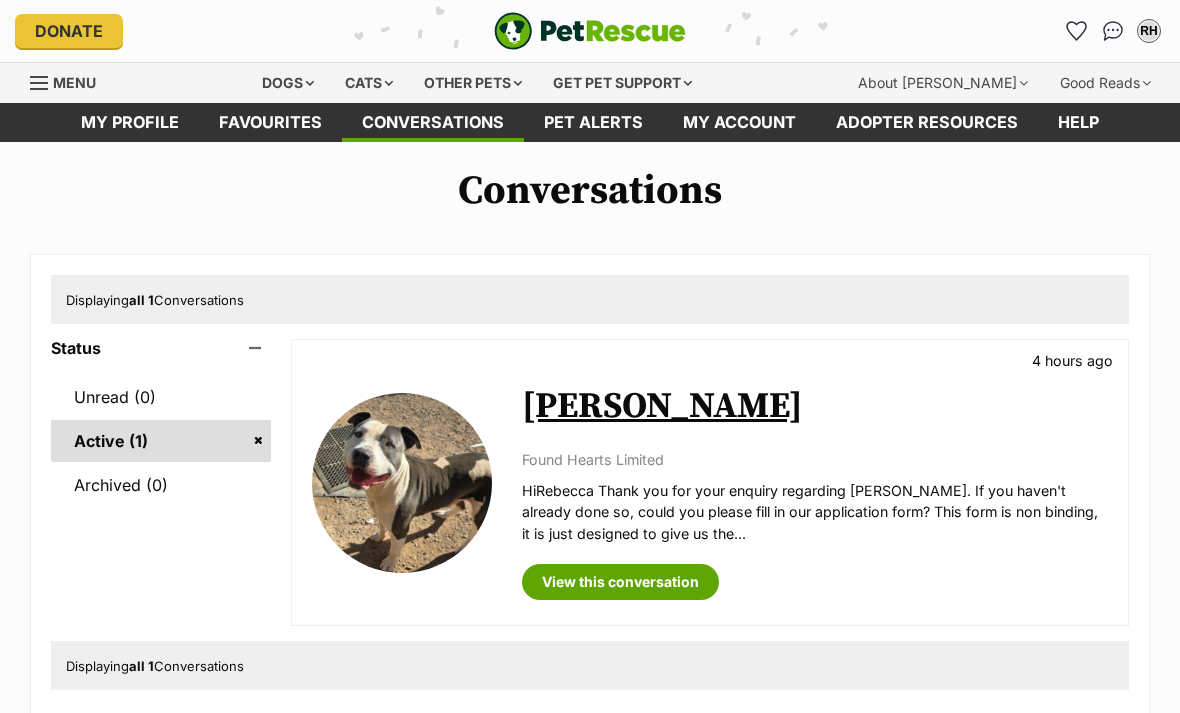 scroll, scrollTop: 0, scrollLeft: 0, axis: both 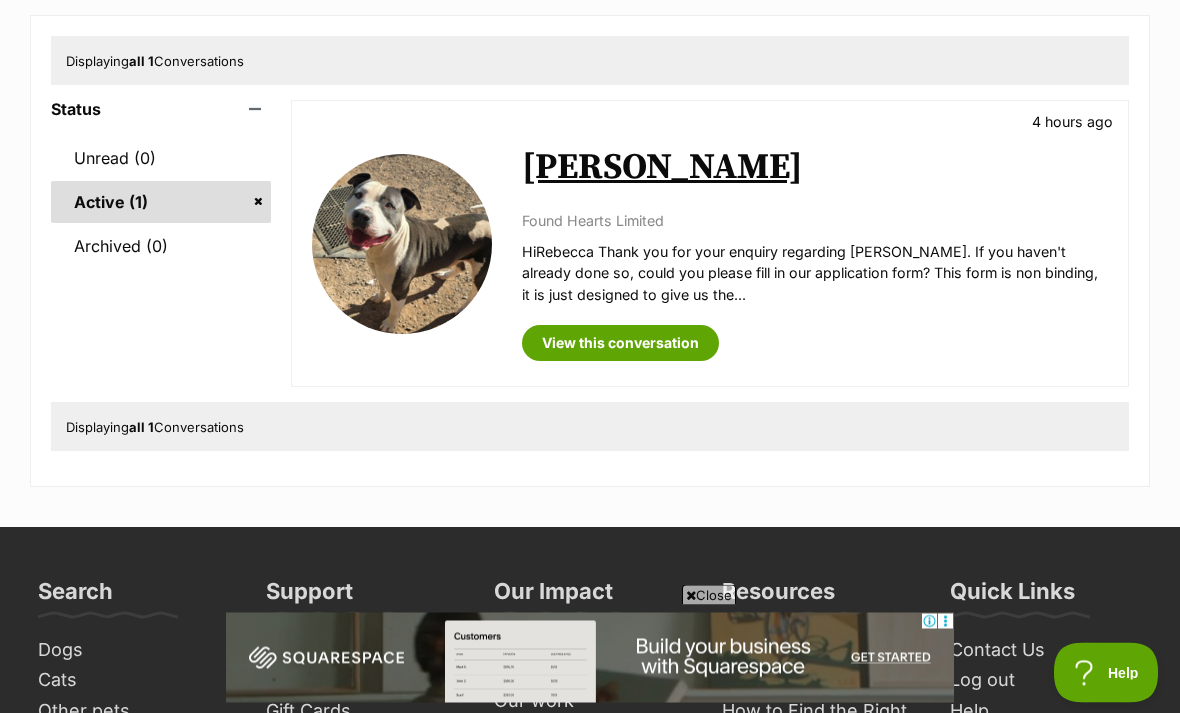 click on "View this conversation" at bounding box center (620, 344) 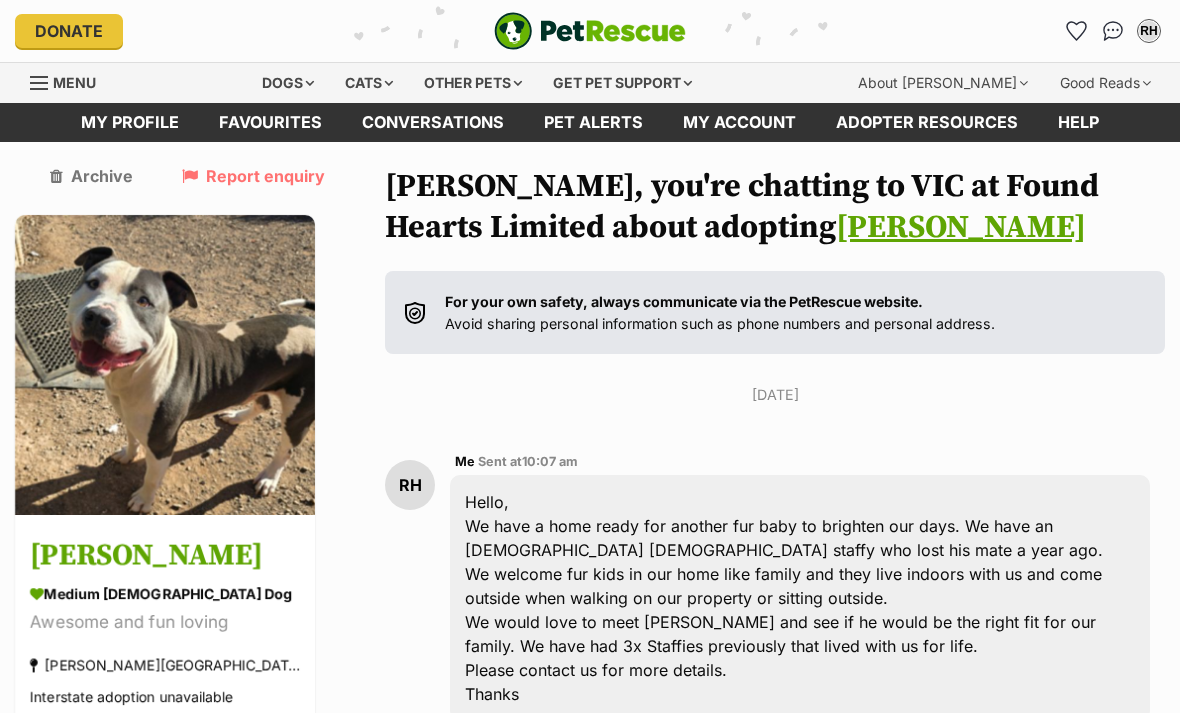 scroll, scrollTop: 0, scrollLeft: 0, axis: both 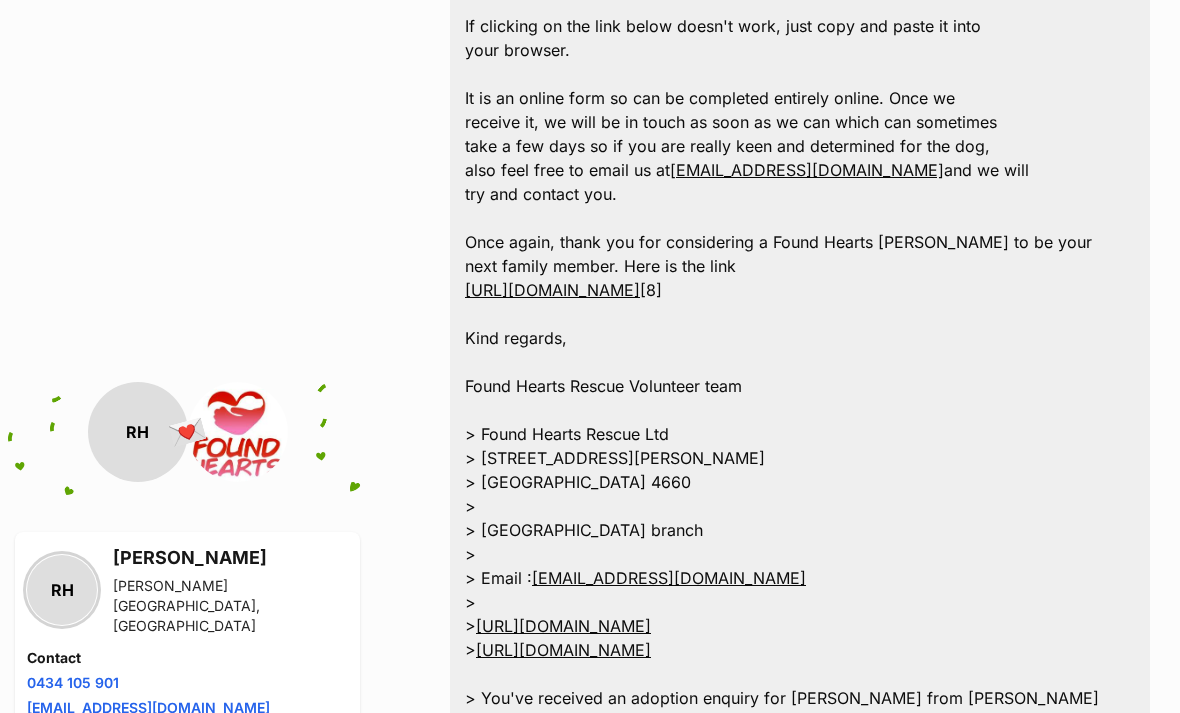 click on "[URL][DOMAIN_NAME]" at bounding box center [552, 290] 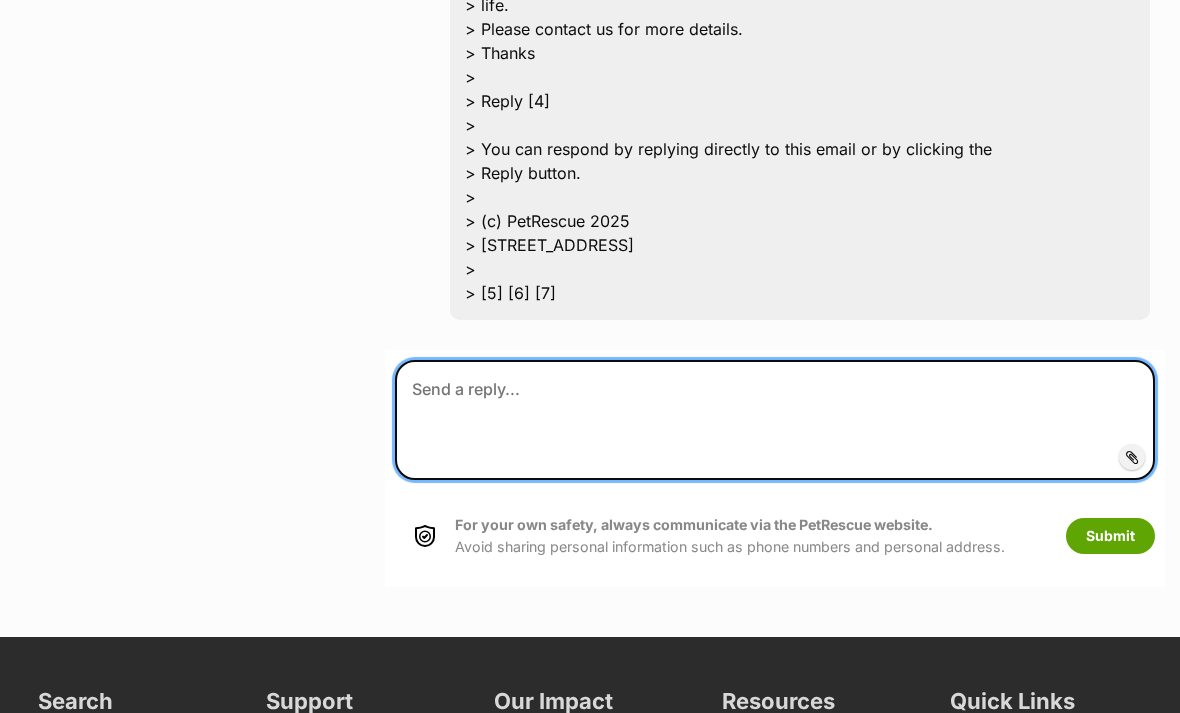 click at bounding box center (775, 421) 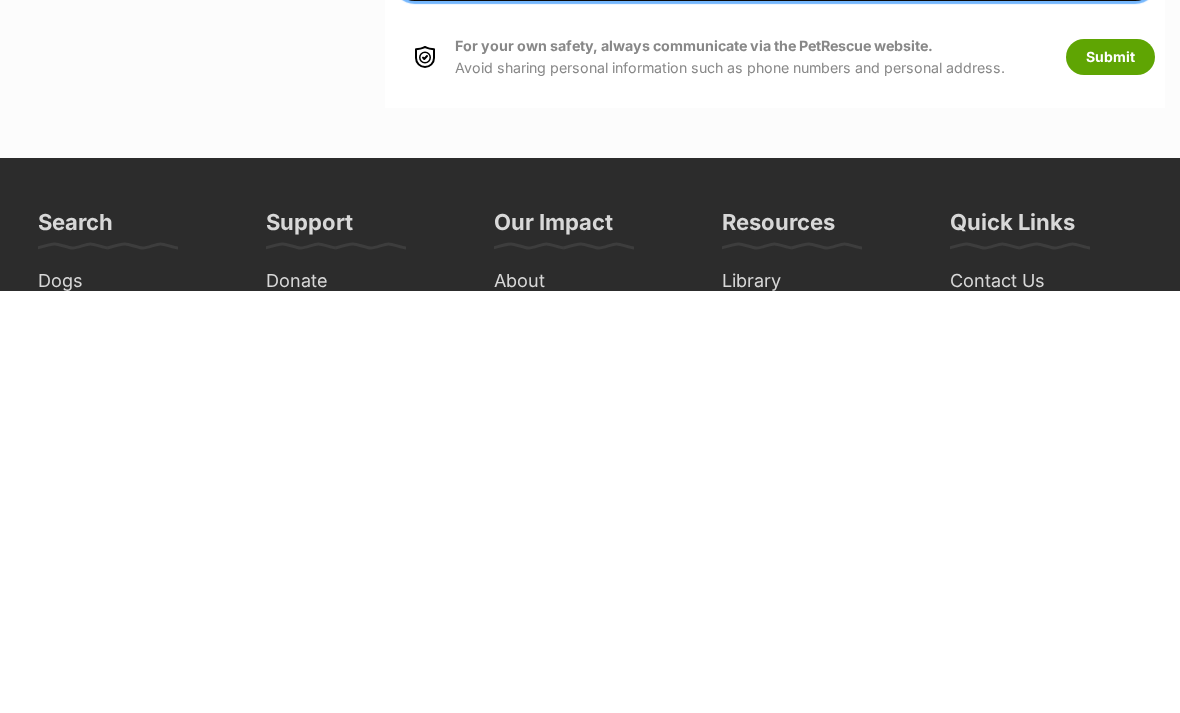 scroll, scrollTop: 2382, scrollLeft: 0, axis: vertical 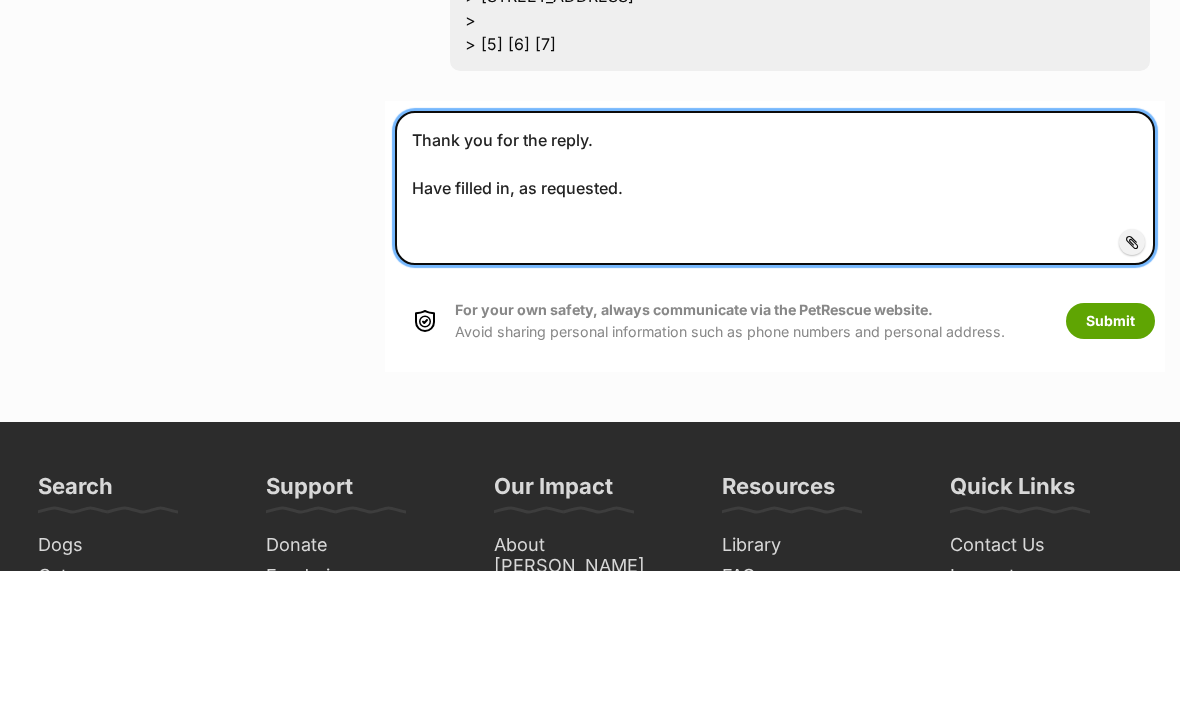 click on "Thank you for the reply.
Have filled in, as requested." at bounding box center [775, 331] 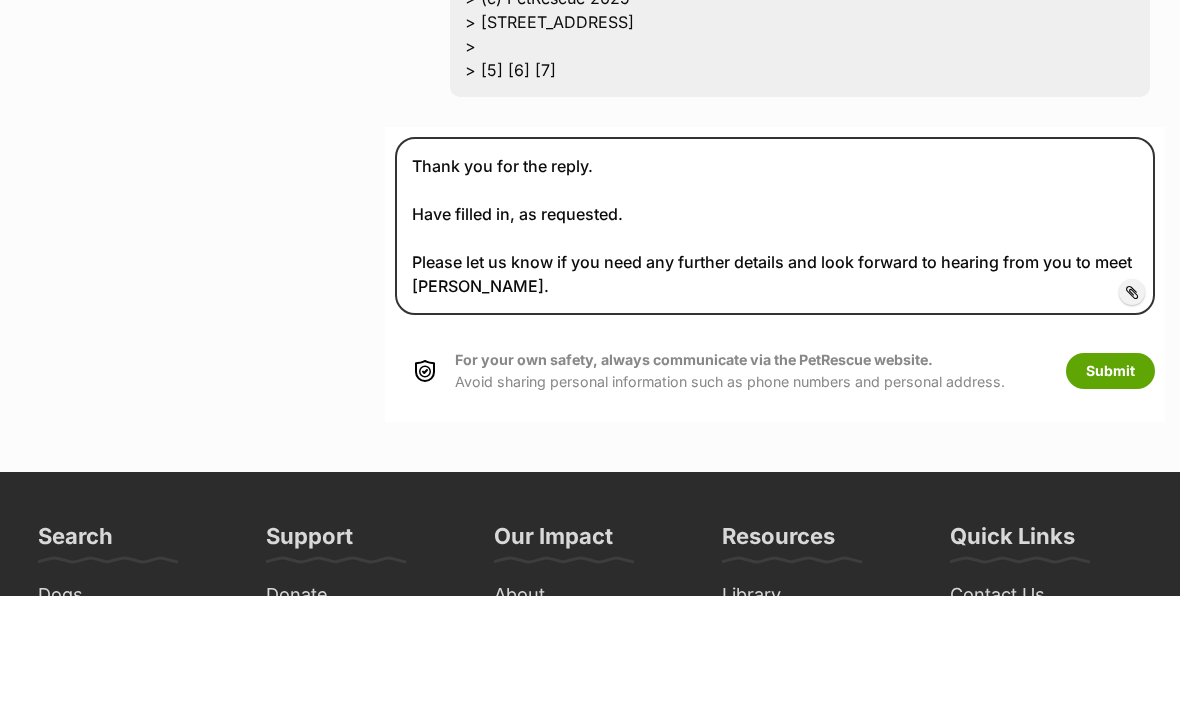 scroll, scrollTop: 2499, scrollLeft: 0, axis: vertical 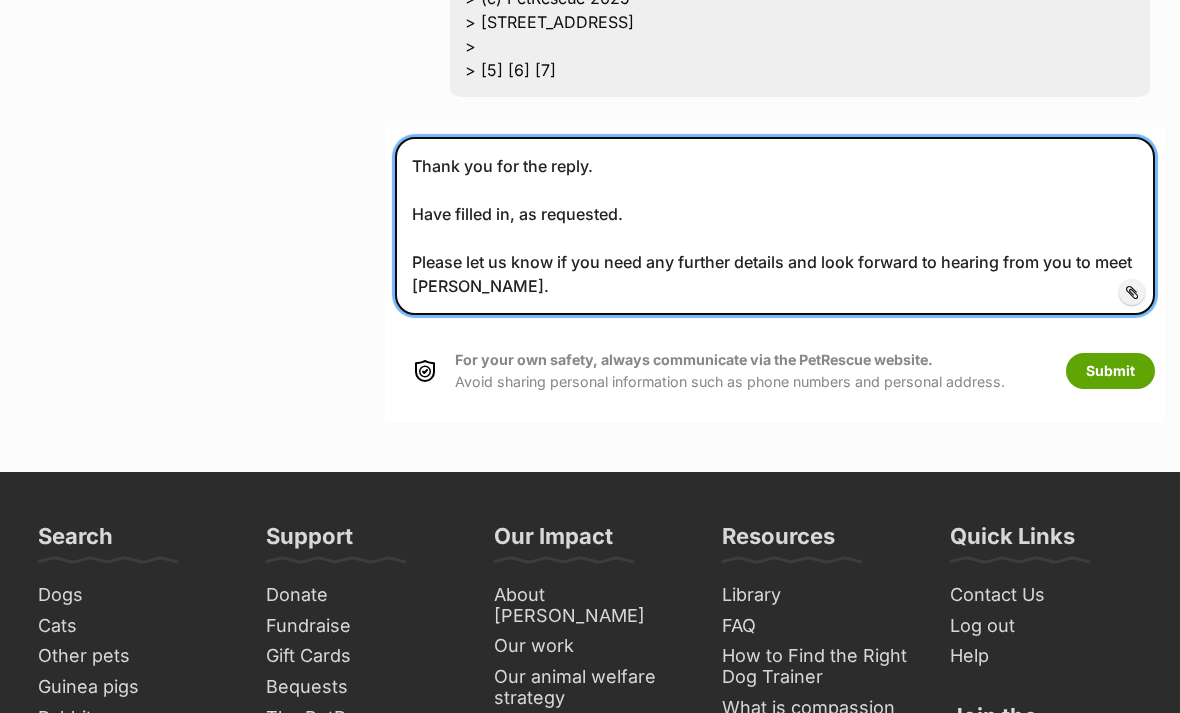 type on "Thank you for the reply.
Have filled in, as requested.
Please let us know if you need any further details and look forward to hearing from you to meet [PERSON_NAME]." 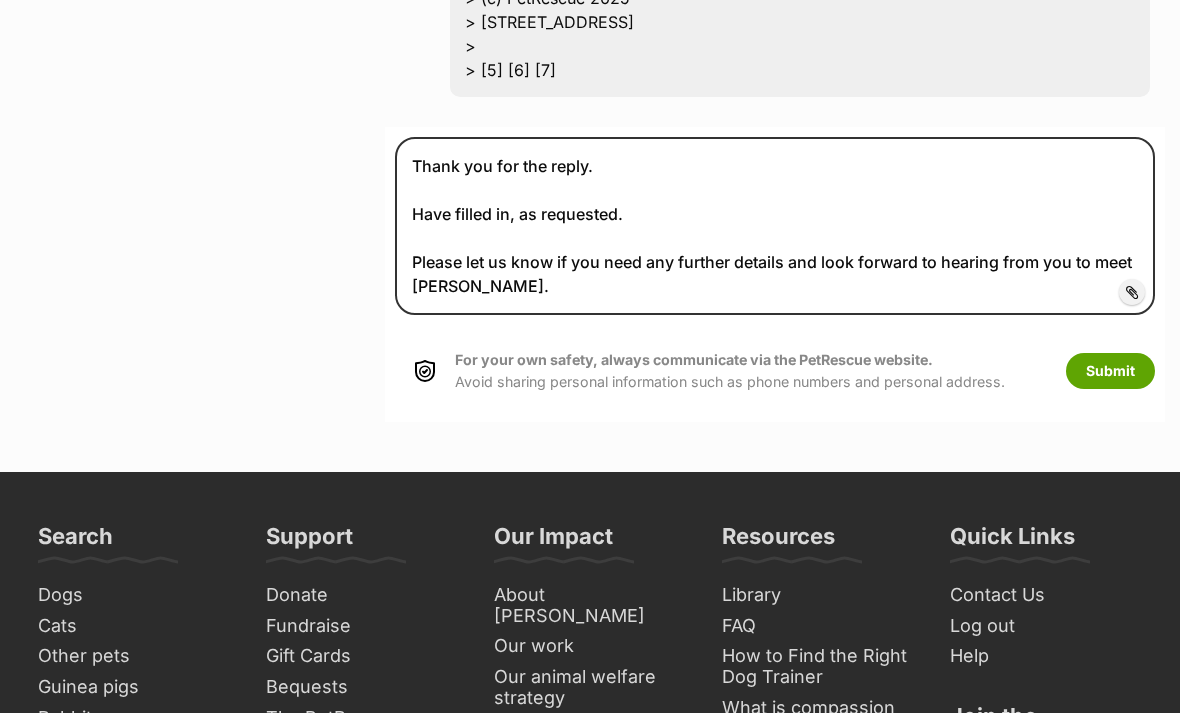 click on "Submit" at bounding box center (1110, 371) 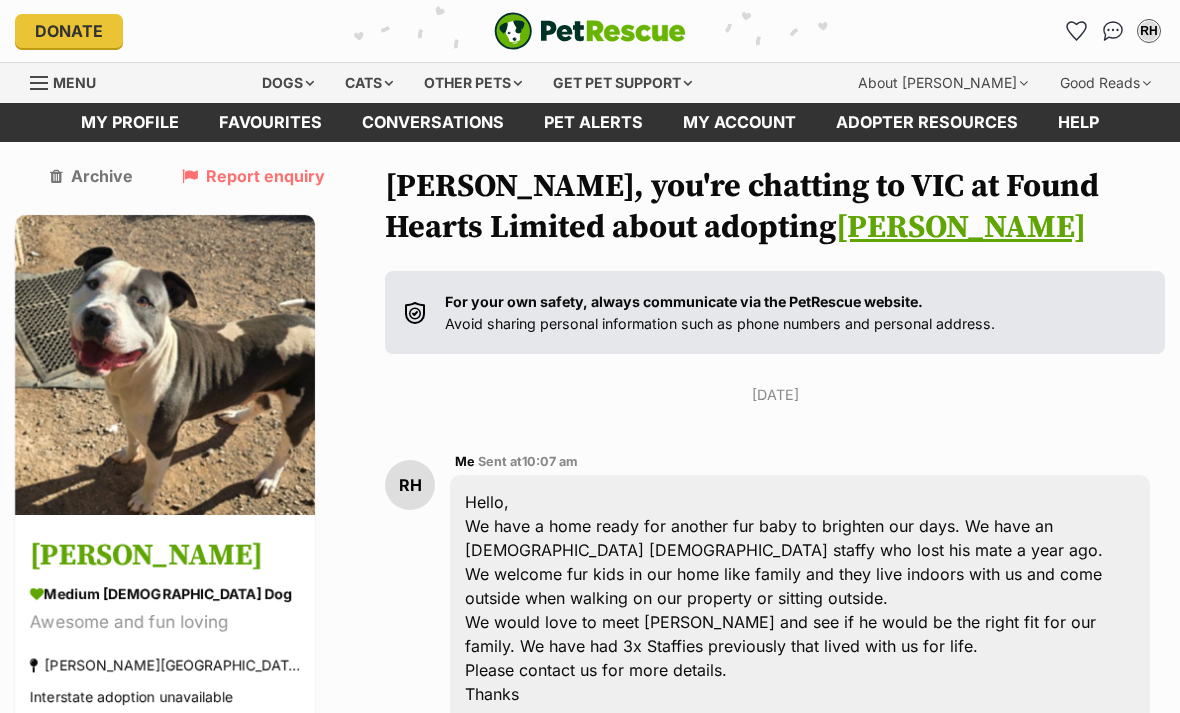 scroll, scrollTop: 0, scrollLeft: 0, axis: both 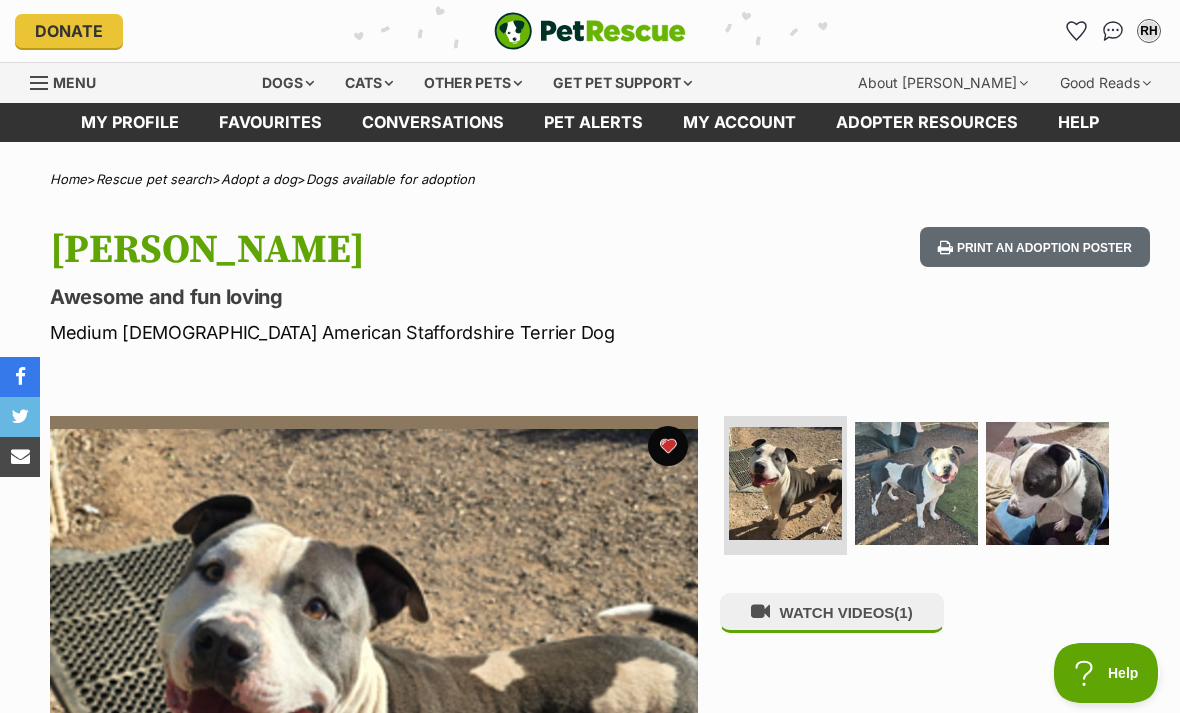 click at bounding box center [1113, 31] 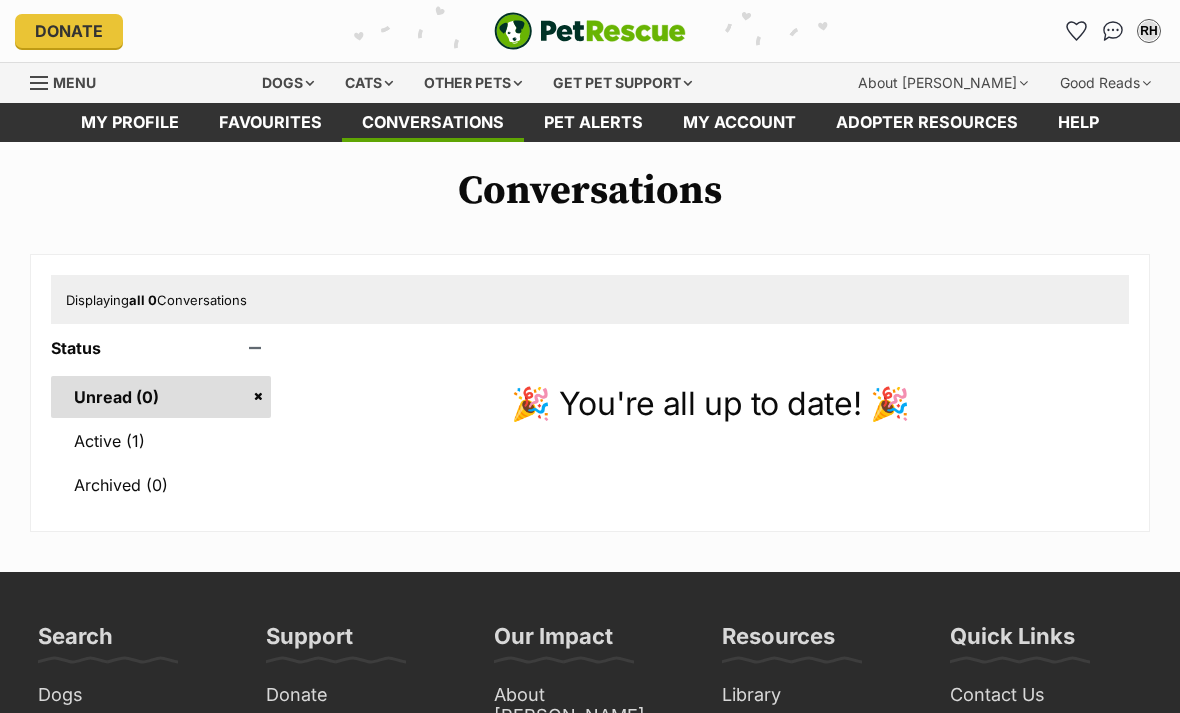 scroll, scrollTop: 0, scrollLeft: 0, axis: both 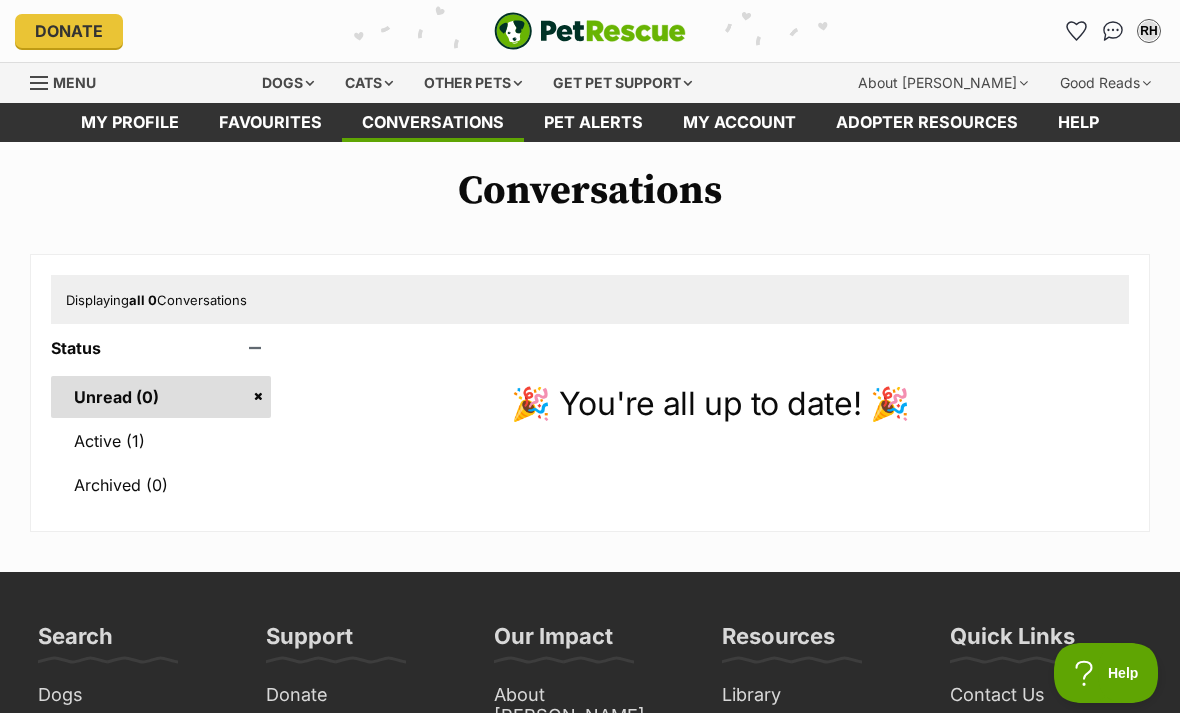 click on "Active (1)" at bounding box center (161, 441) 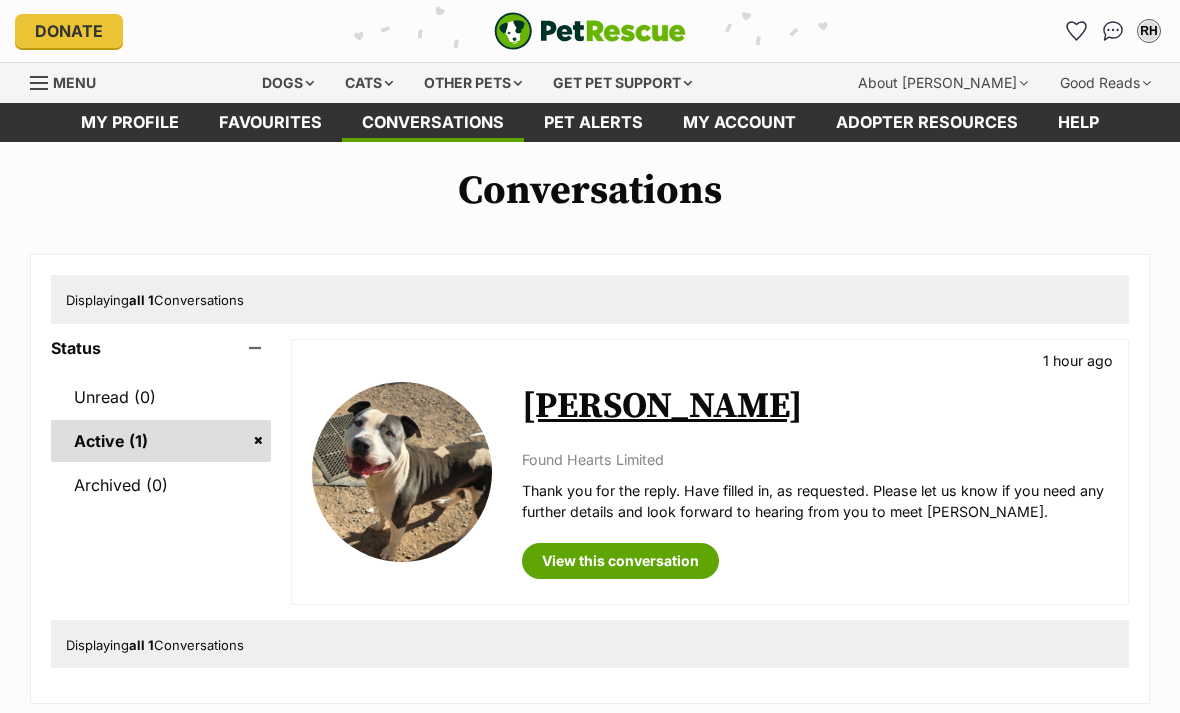 scroll, scrollTop: 0, scrollLeft: 0, axis: both 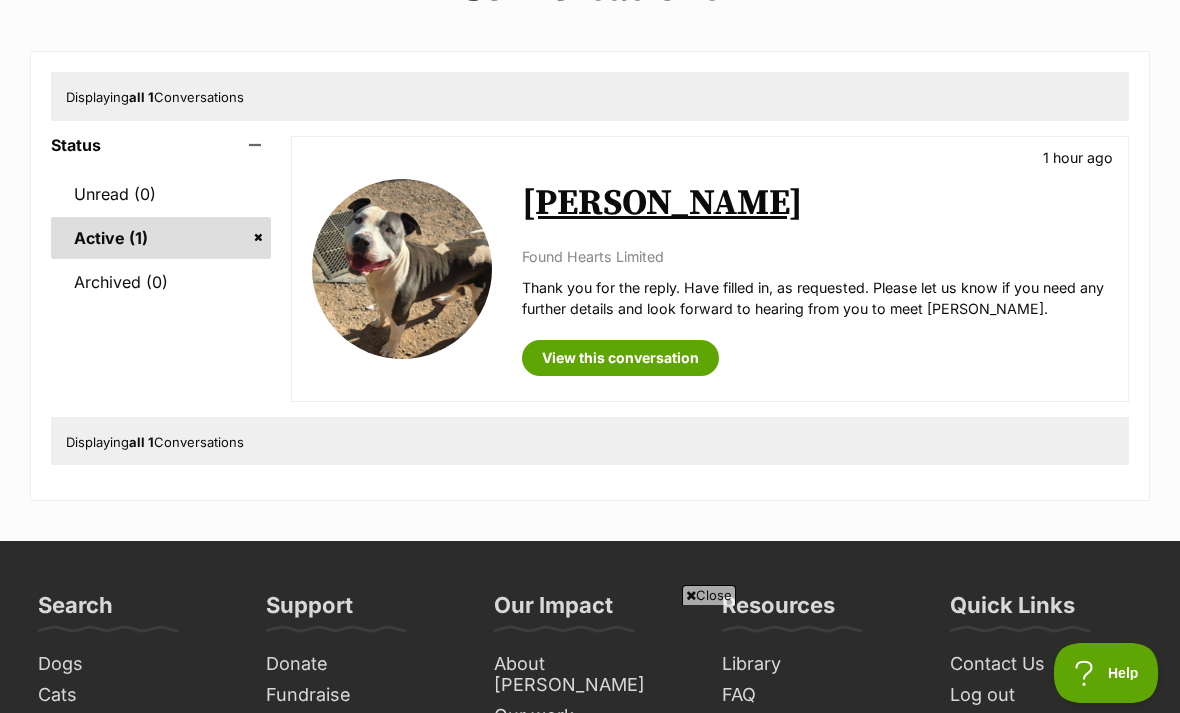 click on "View this conversation" at bounding box center [620, 358] 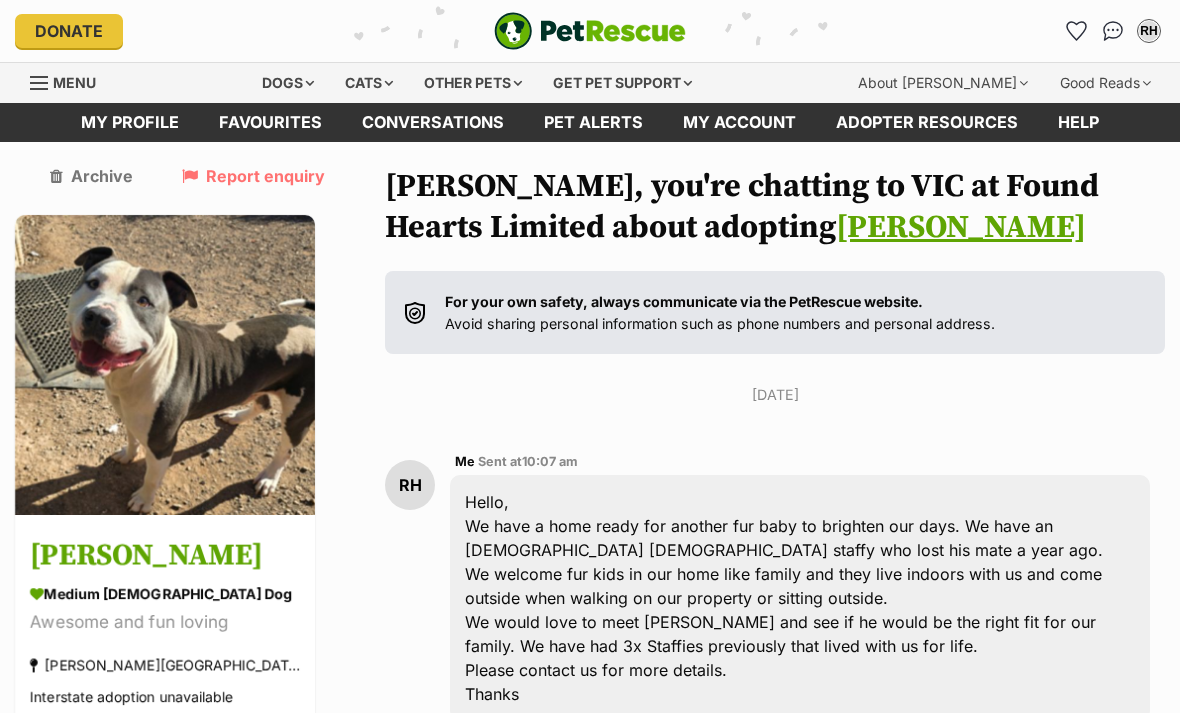 scroll, scrollTop: 4, scrollLeft: 0, axis: vertical 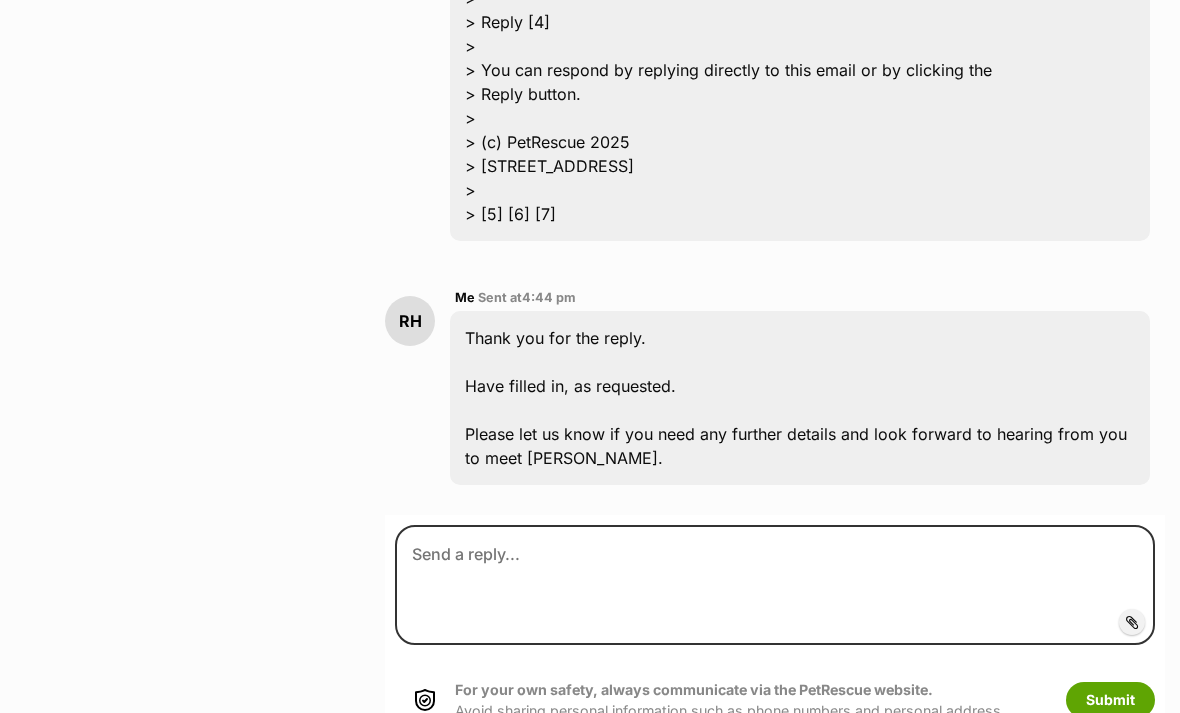 click on "Thank you for the reply.
Have filled in, as requested.
Please let us know if you need any further details and look forward to hearing from you to meet Chester." at bounding box center [800, 398] 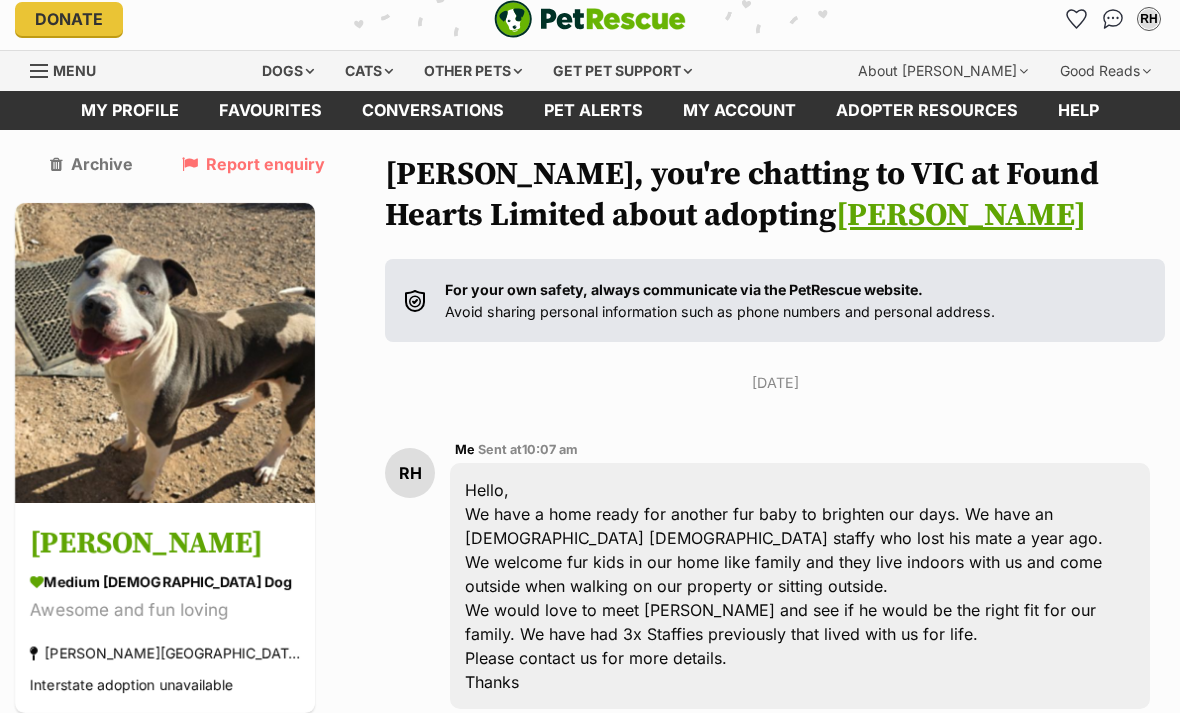scroll, scrollTop: 0, scrollLeft: 0, axis: both 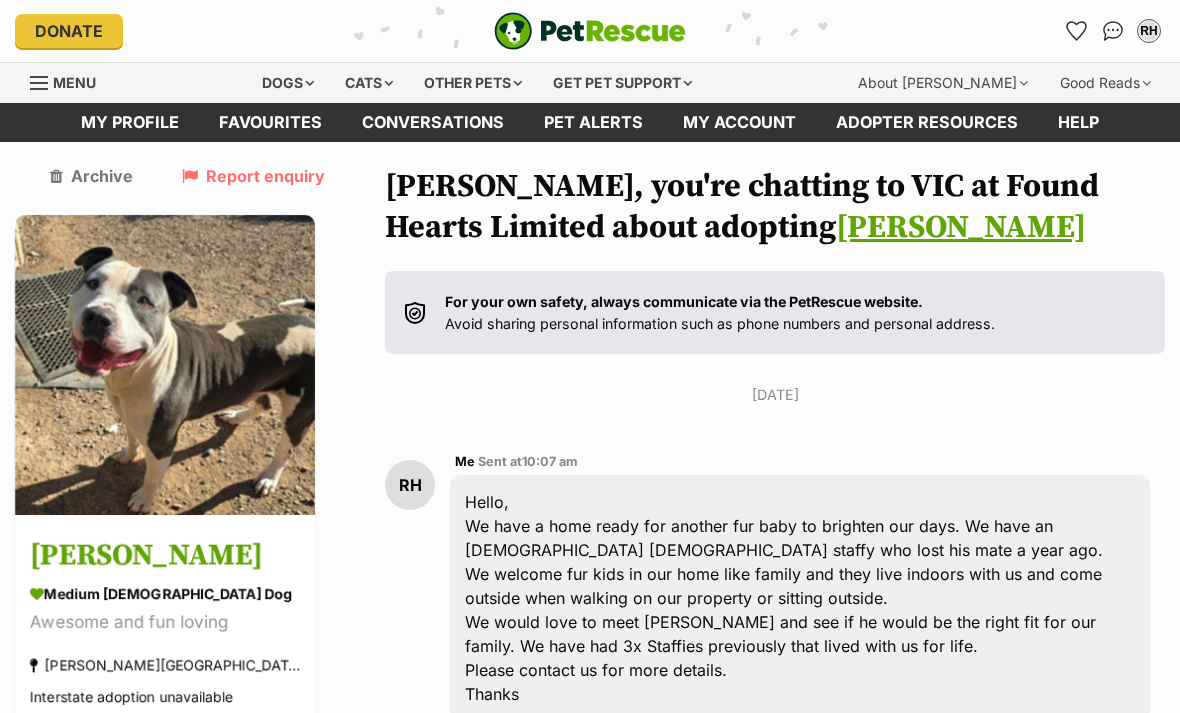 click on "RH" at bounding box center (1149, 31) 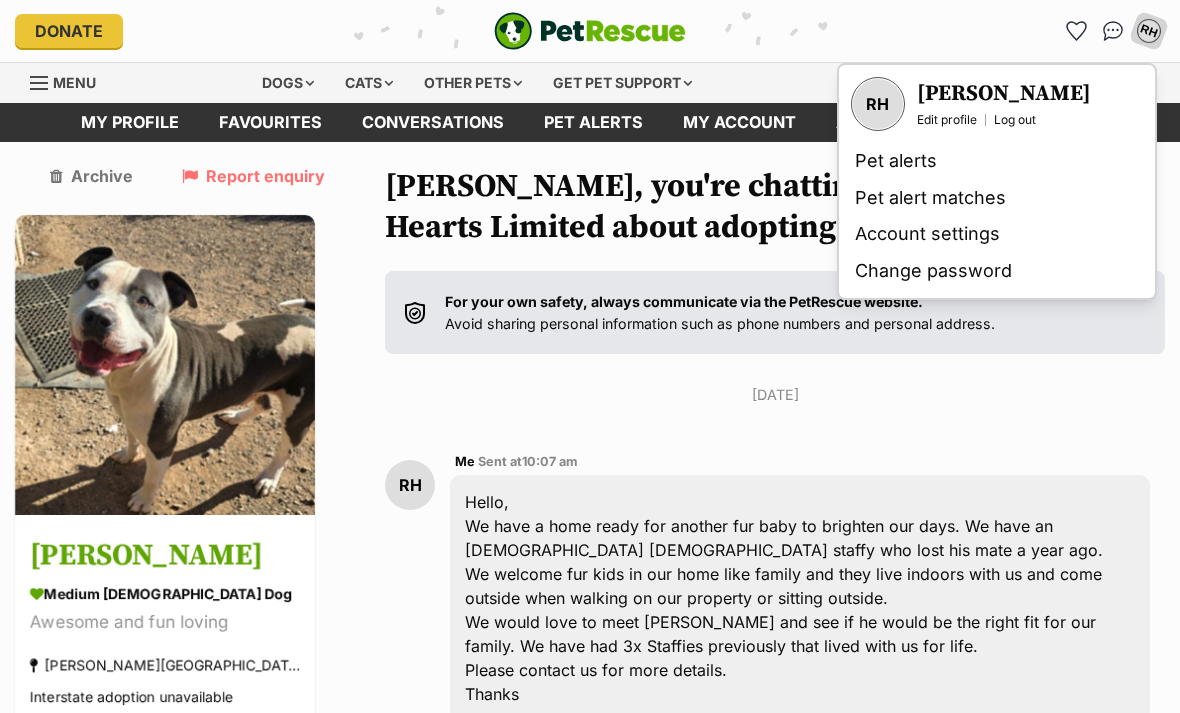 click on "Edit profile" at bounding box center [947, 120] 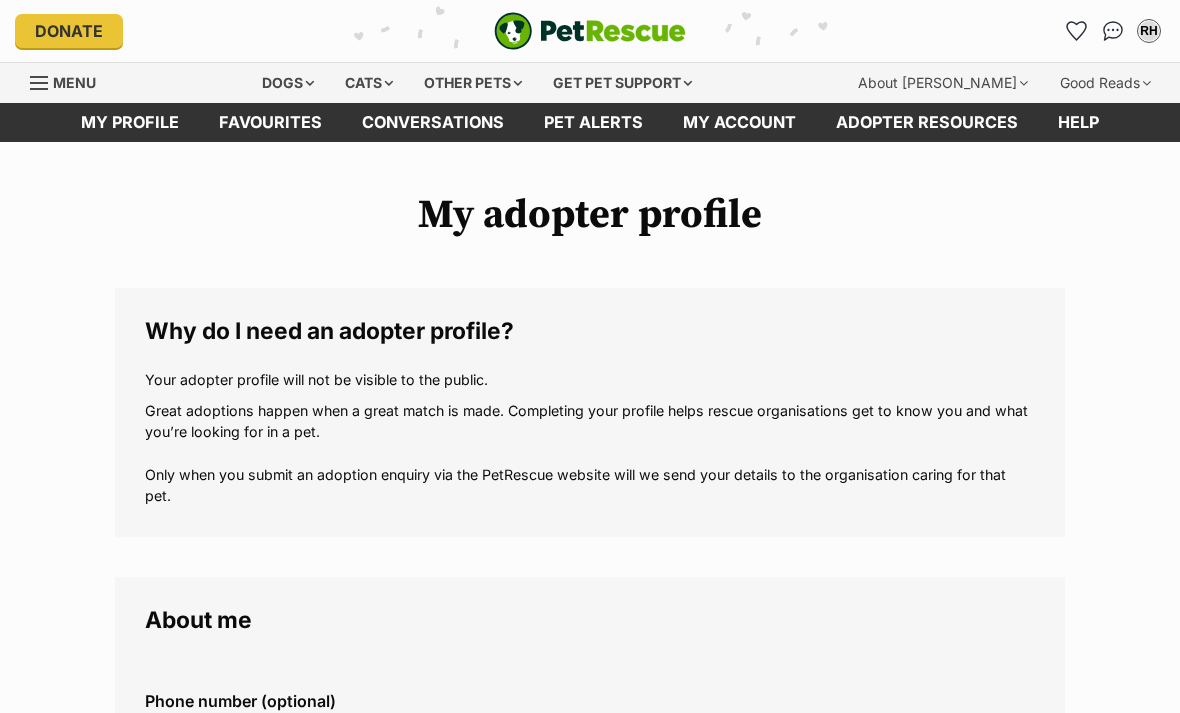 scroll, scrollTop: 0, scrollLeft: 0, axis: both 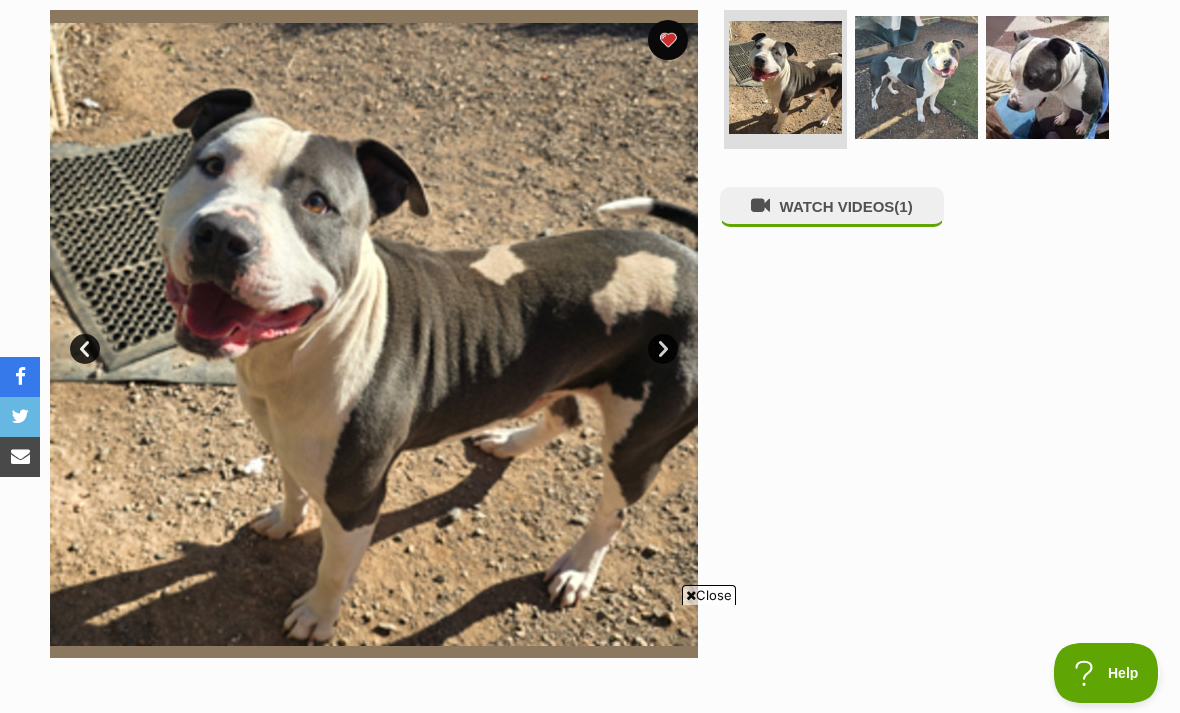 click at bounding box center [691, 595] 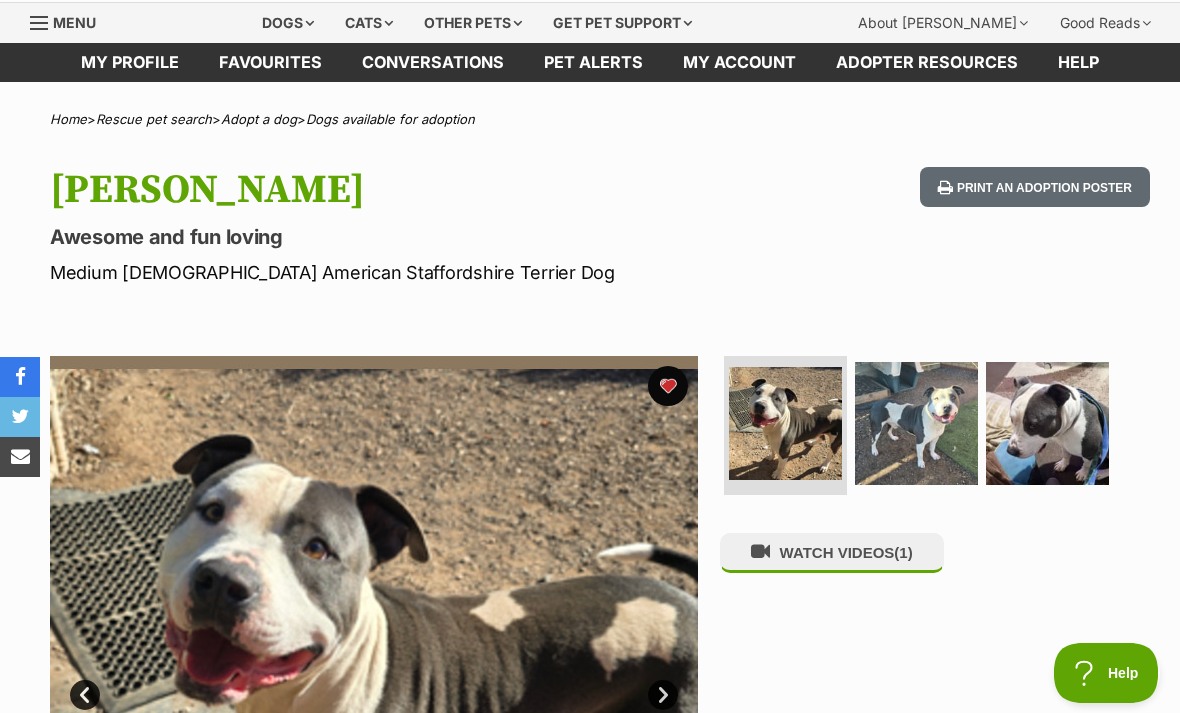 scroll, scrollTop: 0, scrollLeft: 0, axis: both 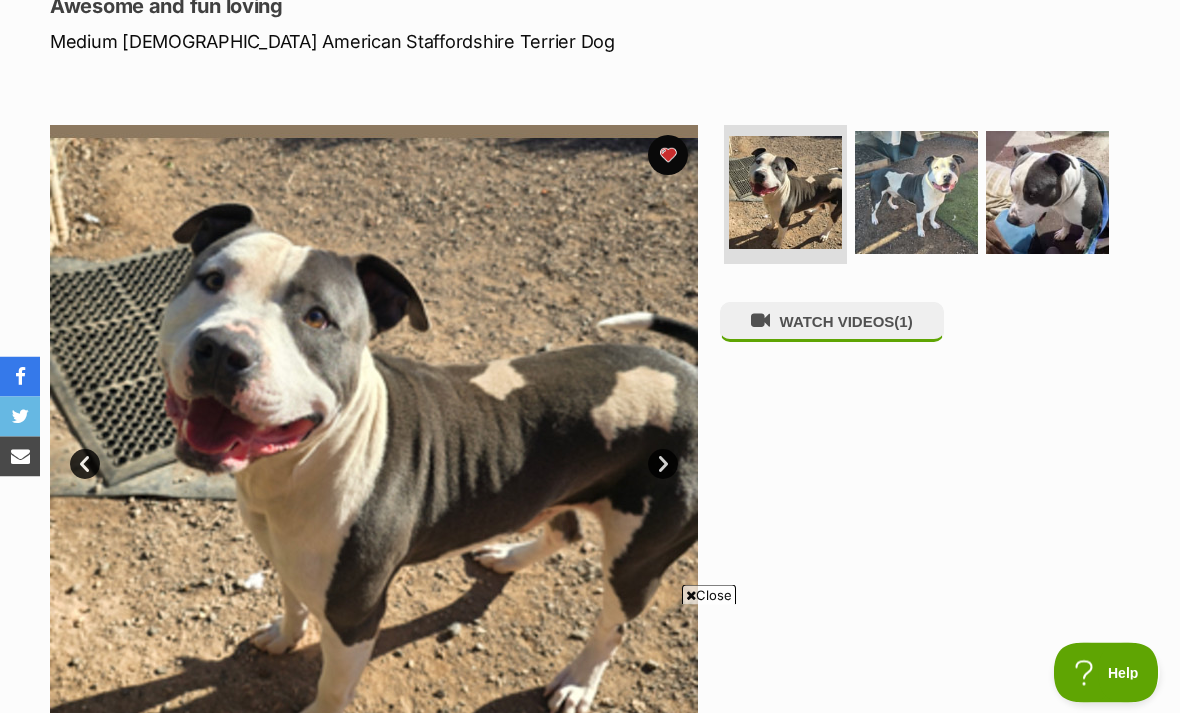 click at bounding box center [691, 595] 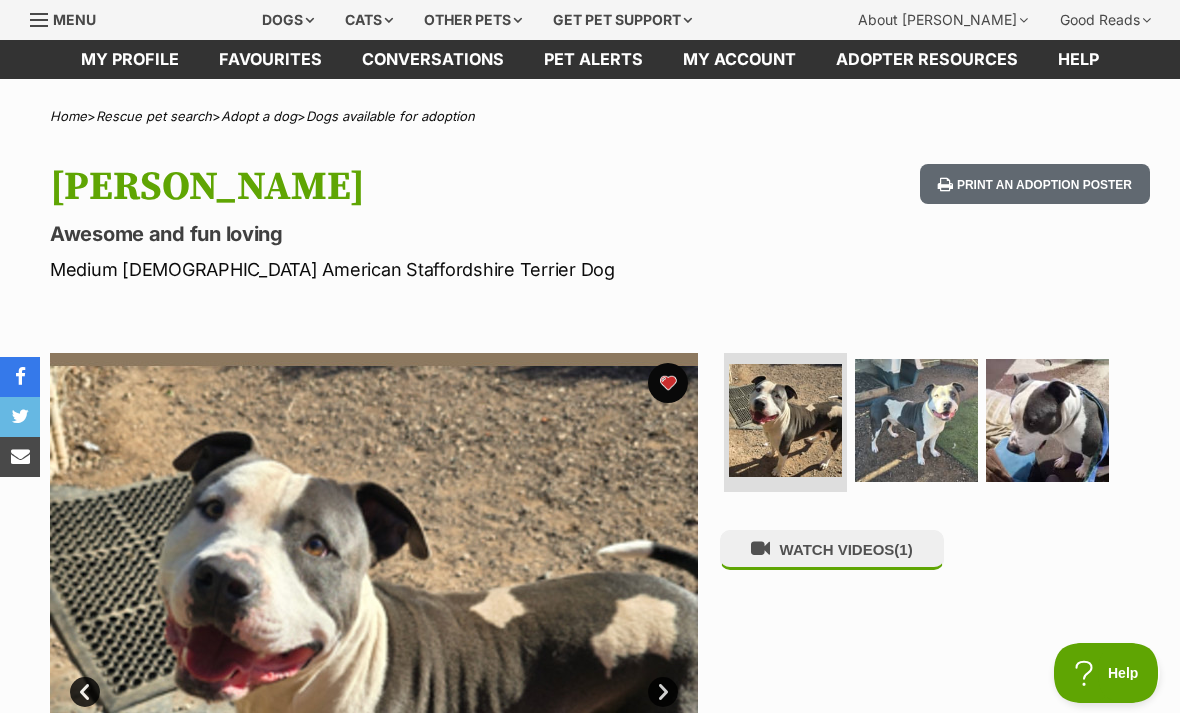scroll, scrollTop: 0, scrollLeft: 0, axis: both 